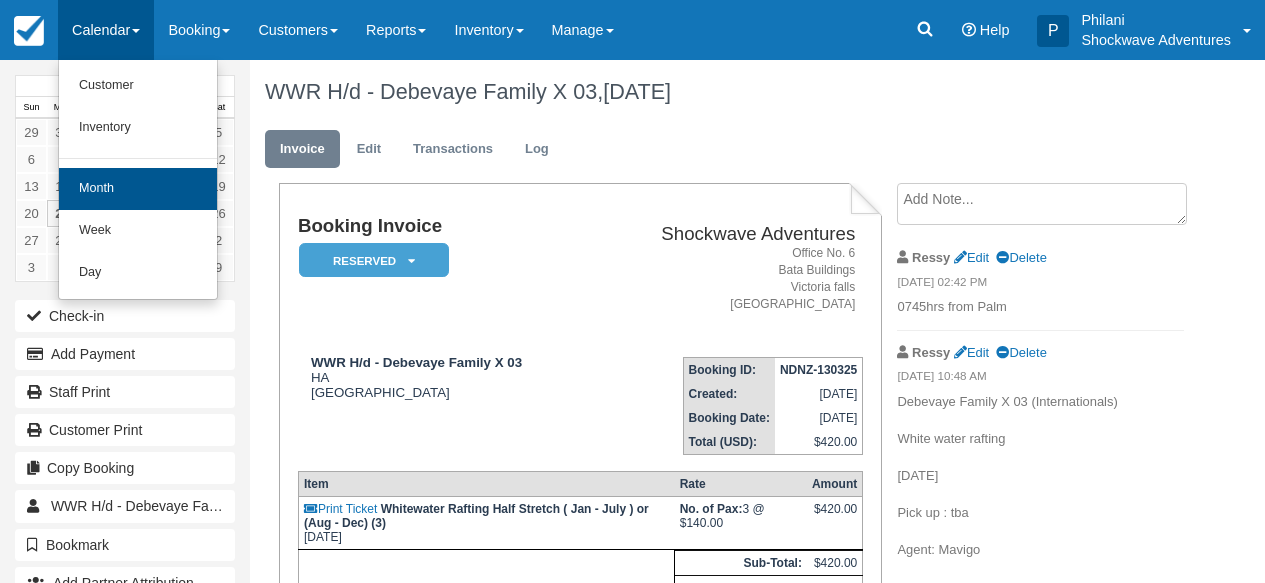 scroll, scrollTop: 0, scrollLeft: 0, axis: both 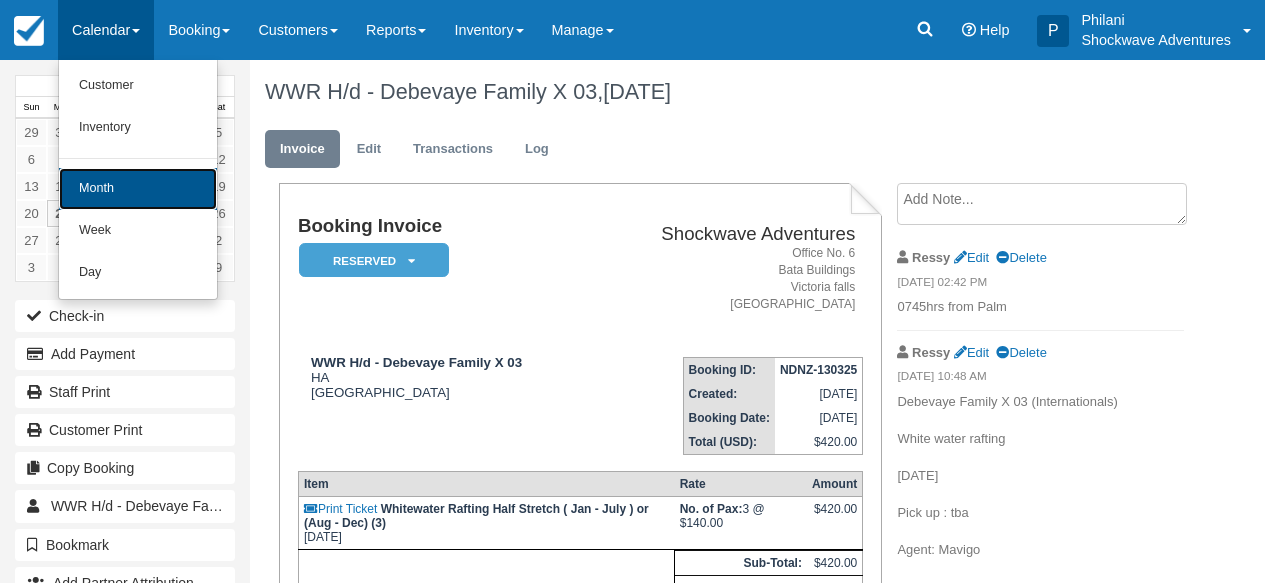 click on "Month" at bounding box center (138, 189) 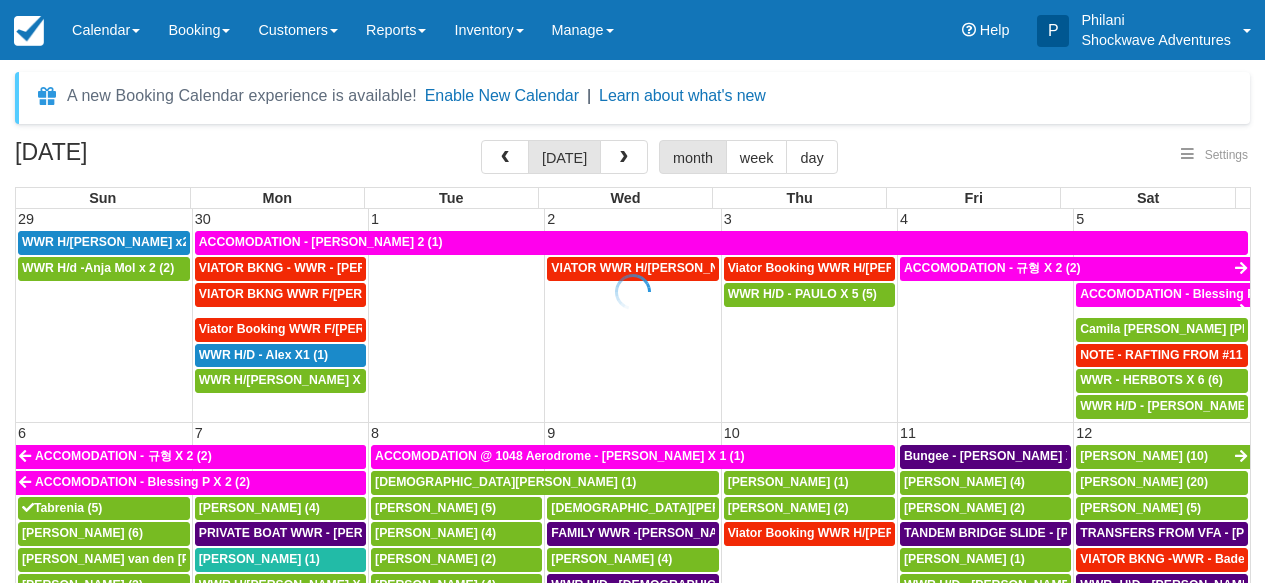 select 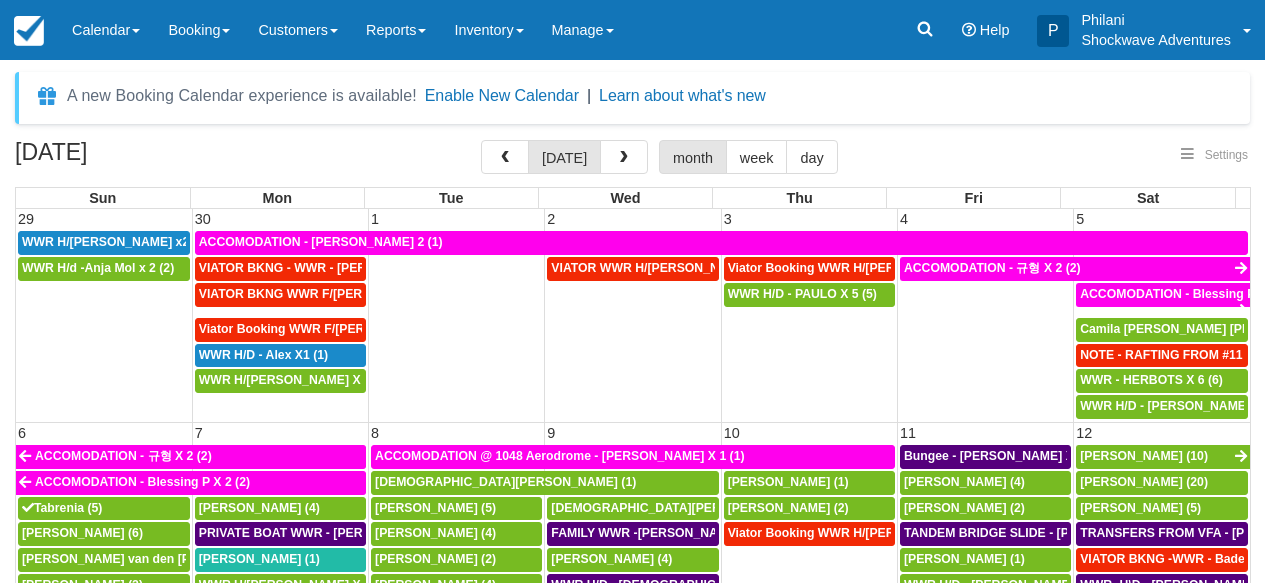 select 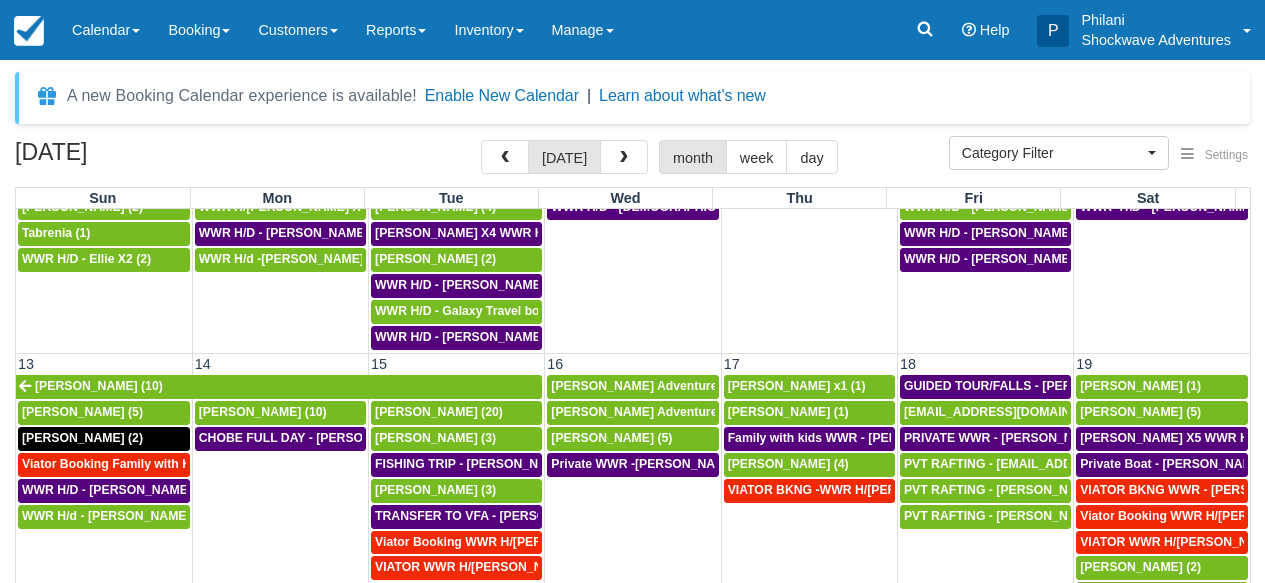 scroll, scrollTop: 432, scrollLeft: 0, axis: vertical 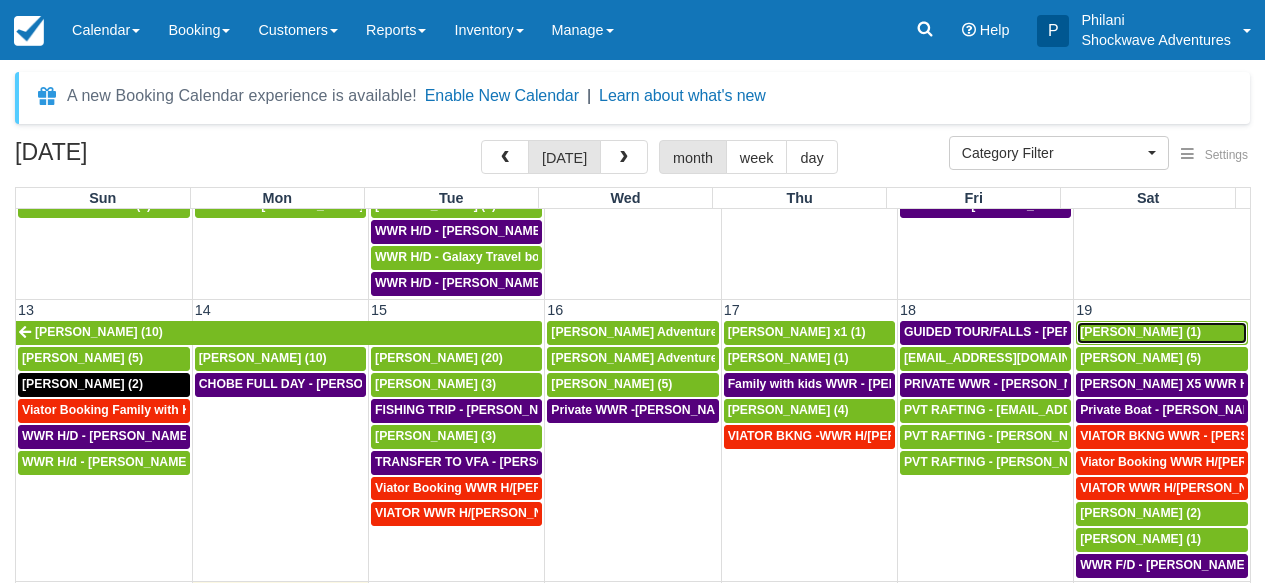 click on "FRANCOIS-XAVIER Lefevre (1)" at bounding box center (1140, 332) 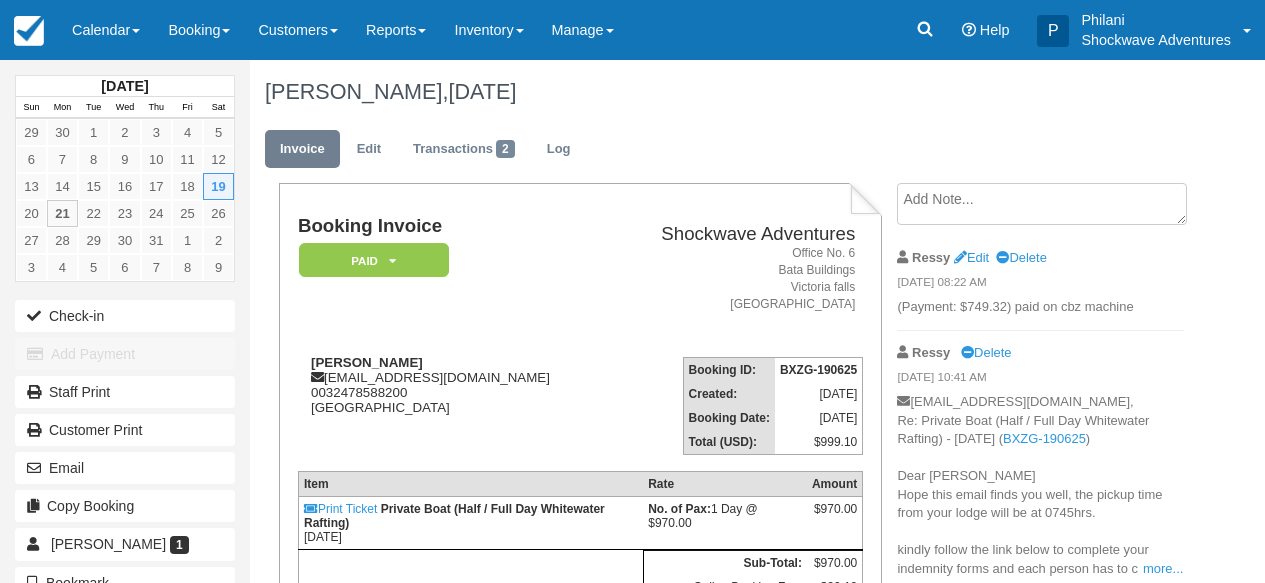 scroll, scrollTop: 0, scrollLeft: 0, axis: both 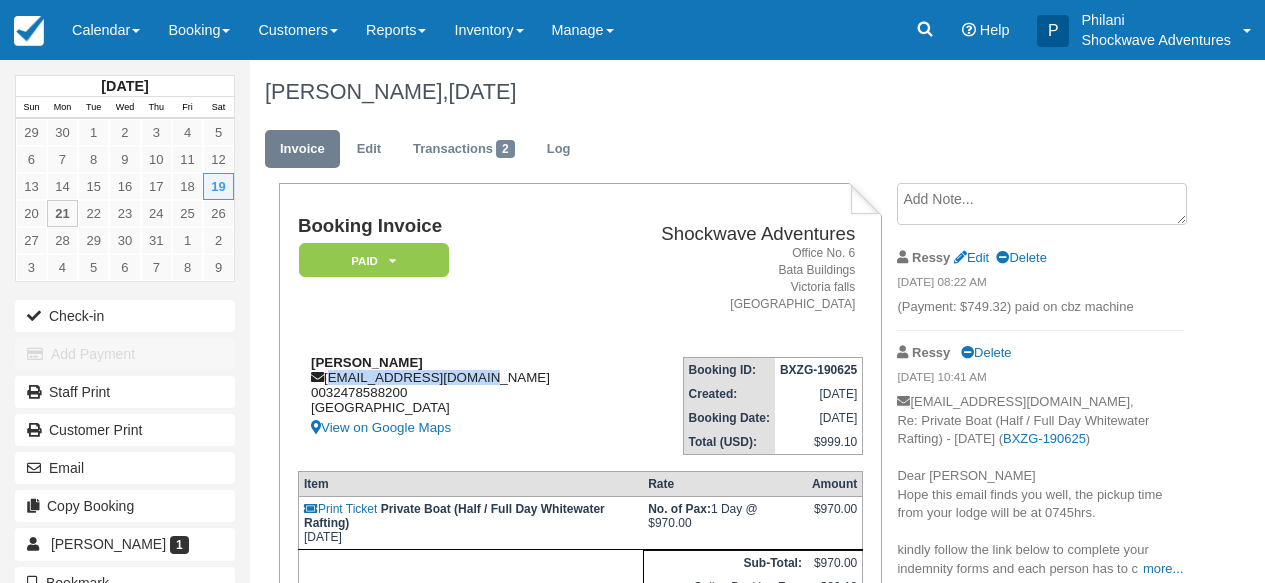drag, startPoint x: 471, startPoint y: 379, endPoint x: 329, endPoint y: 384, distance: 142.088 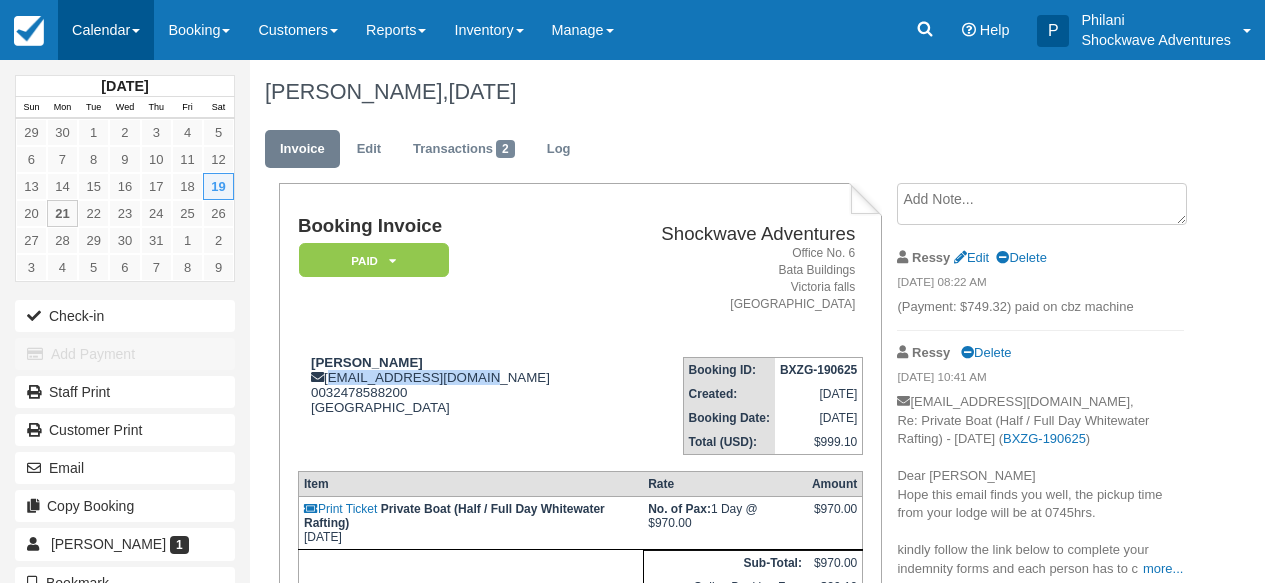 click on "Calendar" at bounding box center (106, 30) 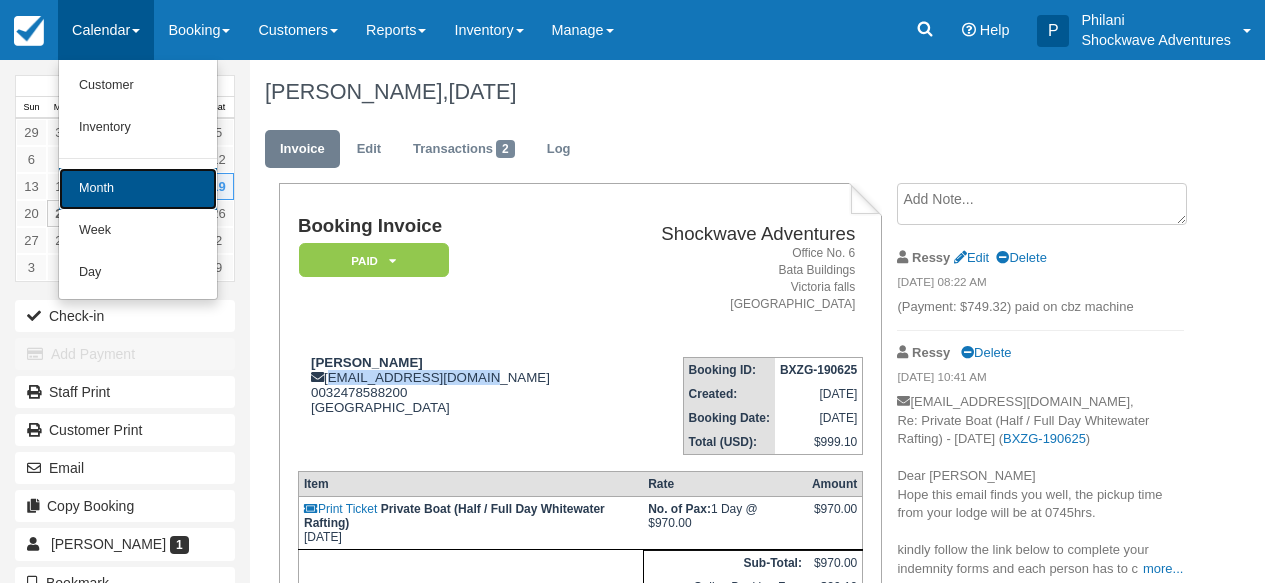 click on "Month" at bounding box center (138, 189) 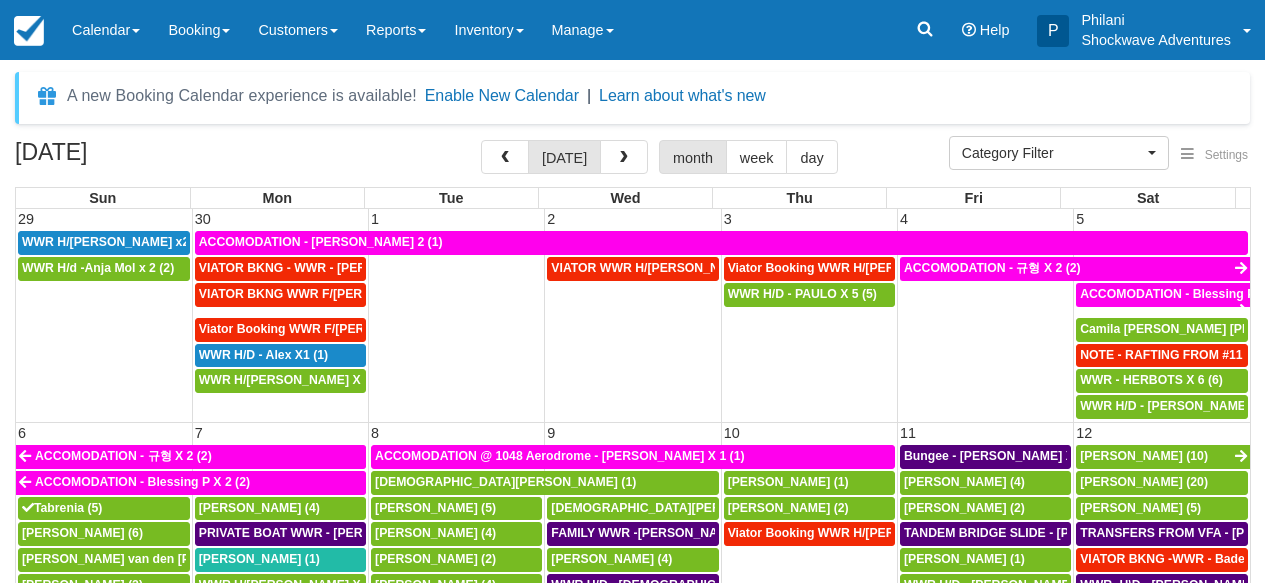 select 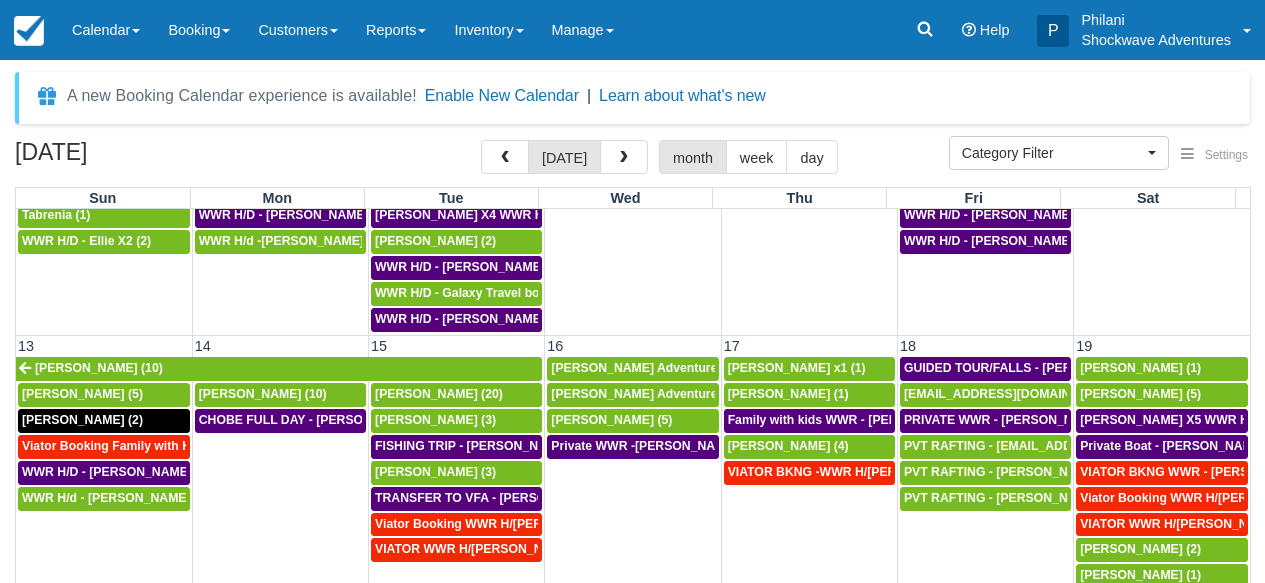 scroll, scrollTop: 414, scrollLeft: 0, axis: vertical 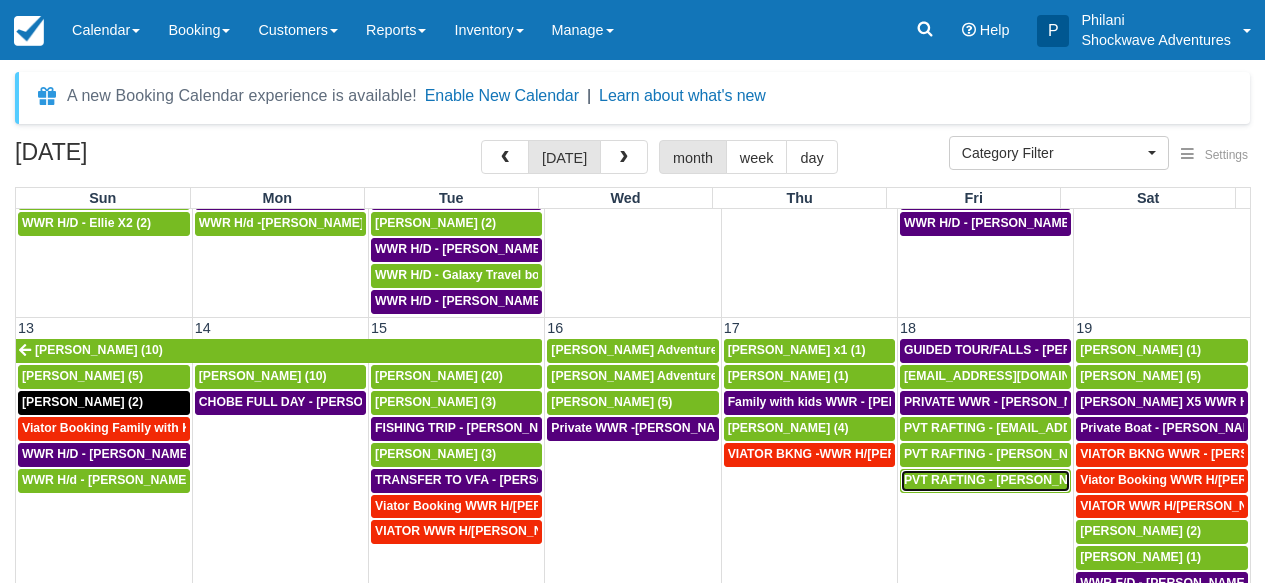 click on "PVT RAFTING - TRACY (10)" at bounding box center (1014, 480) 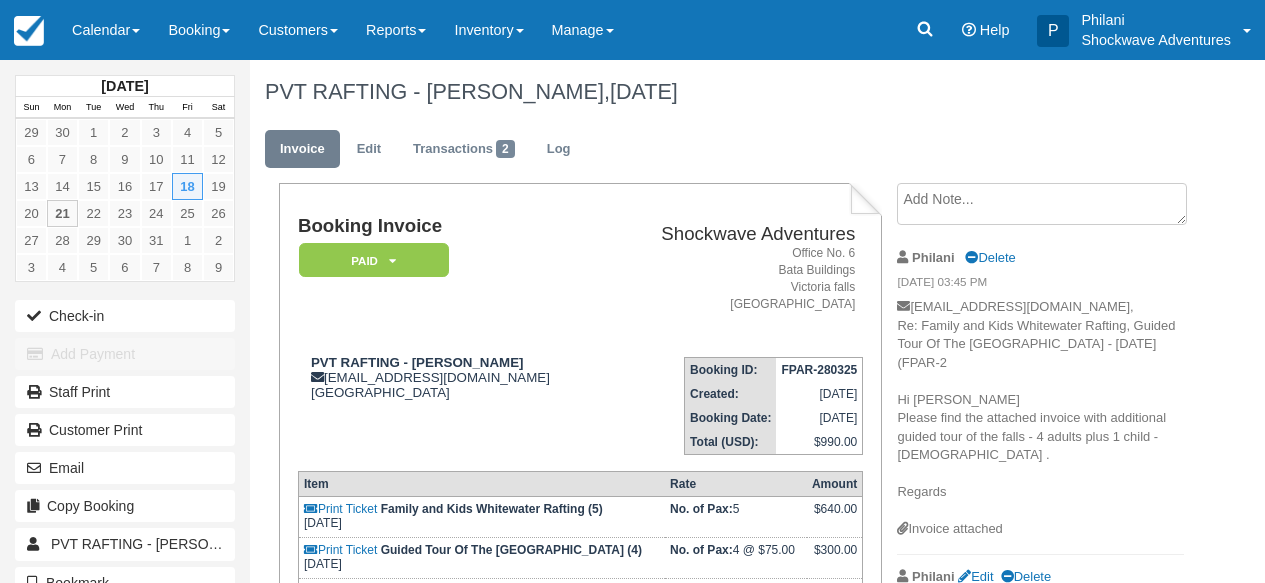 scroll, scrollTop: 0, scrollLeft: 0, axis: both 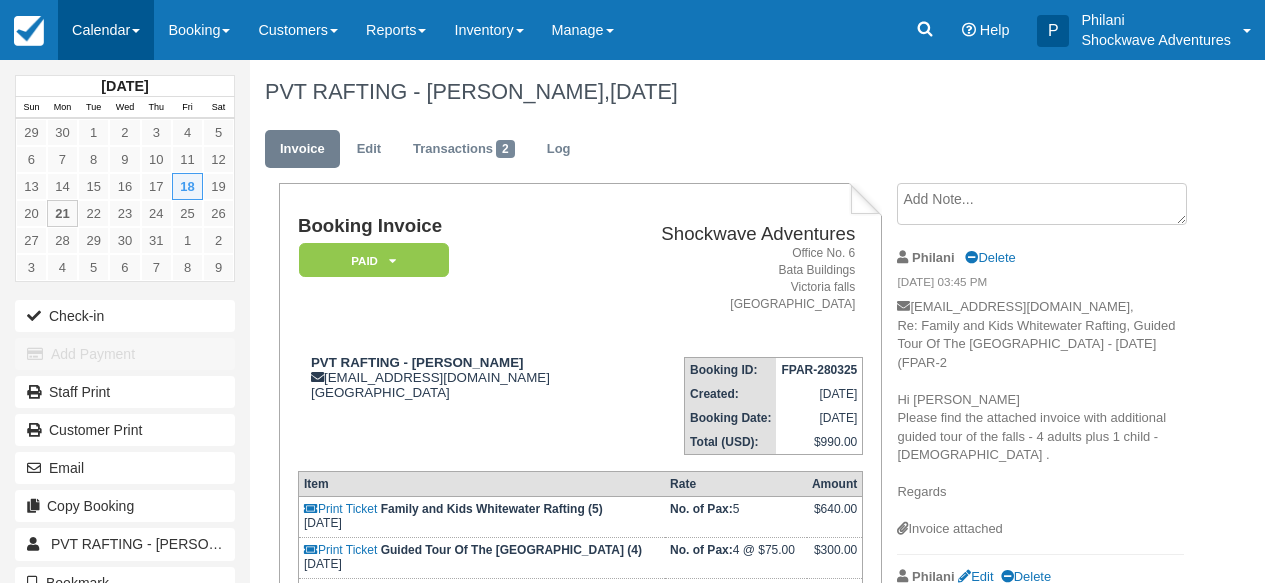 click on "Calendar" at bounding box center [106, 30] 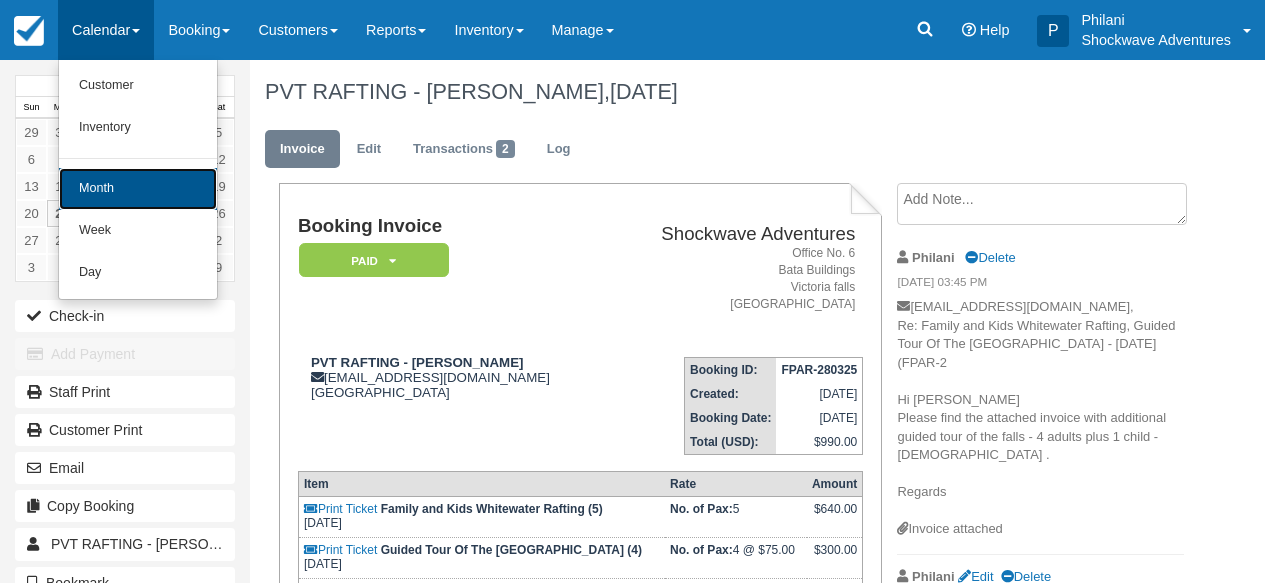 click on "Month" at bounding box center [138, 189] 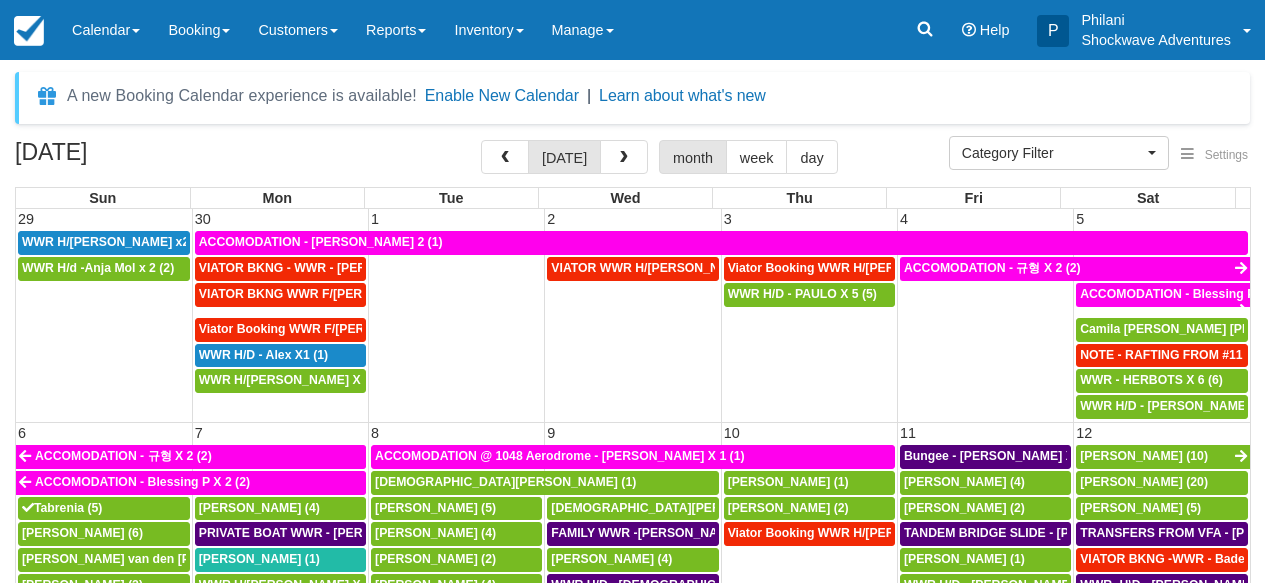 select 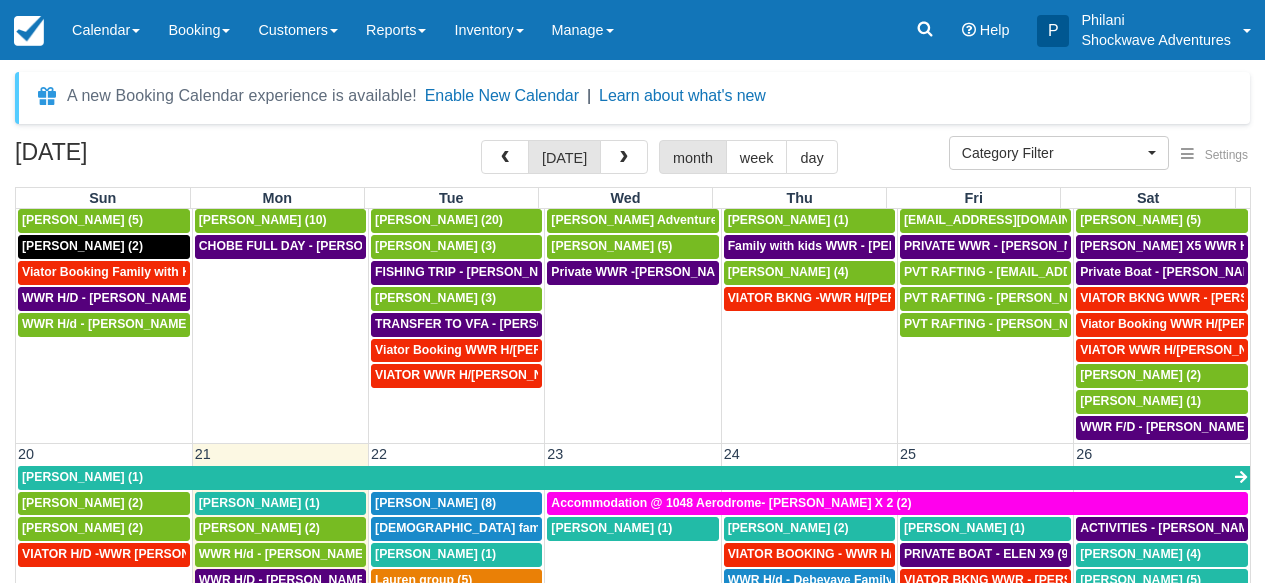 scroll, scrollTop: 576, scrollLeft: 0, axis: vertical 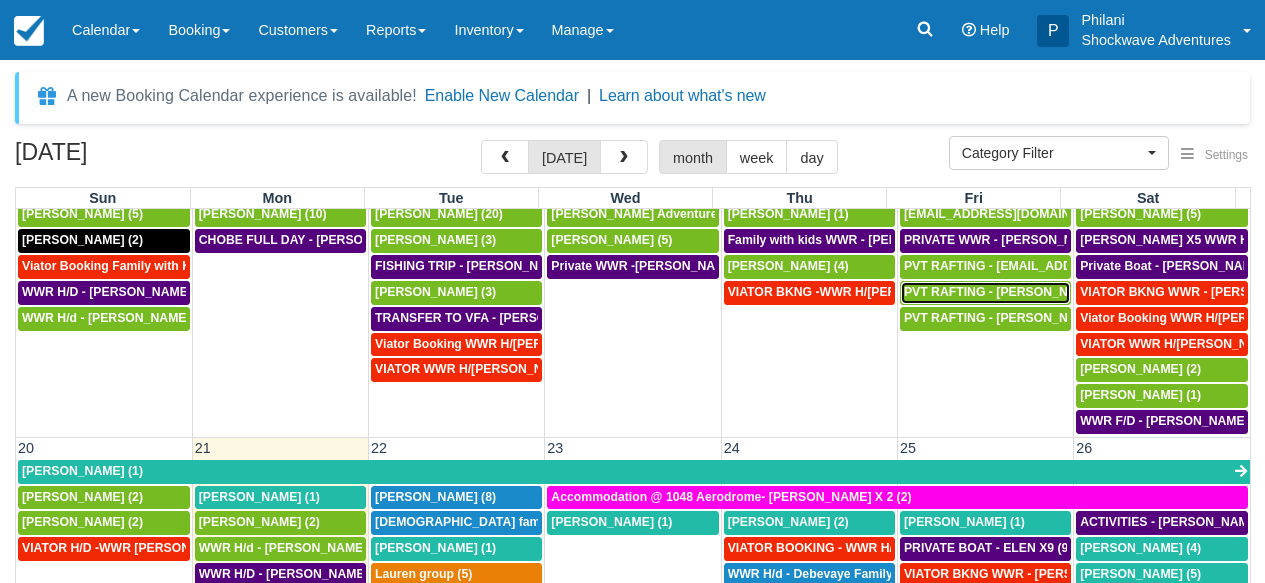click on "PVT RAFTING - [PERSON_NAME] (10)" at bounding box center (1014, 292) 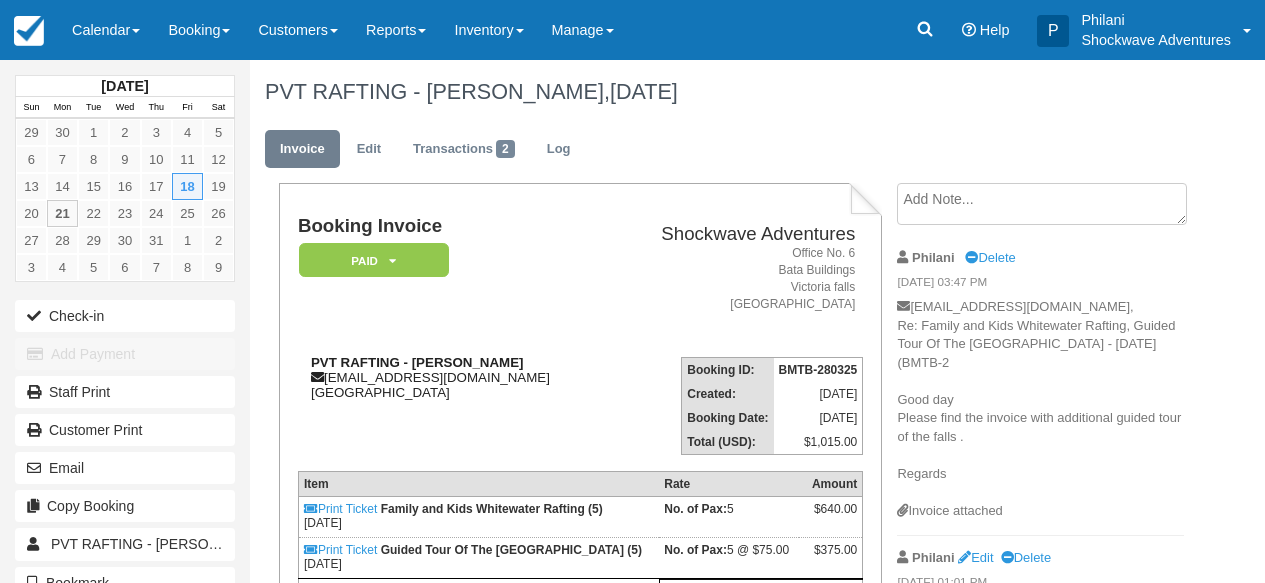 scroll, scrollTop: 0, scrollLeft: 0, axis: both 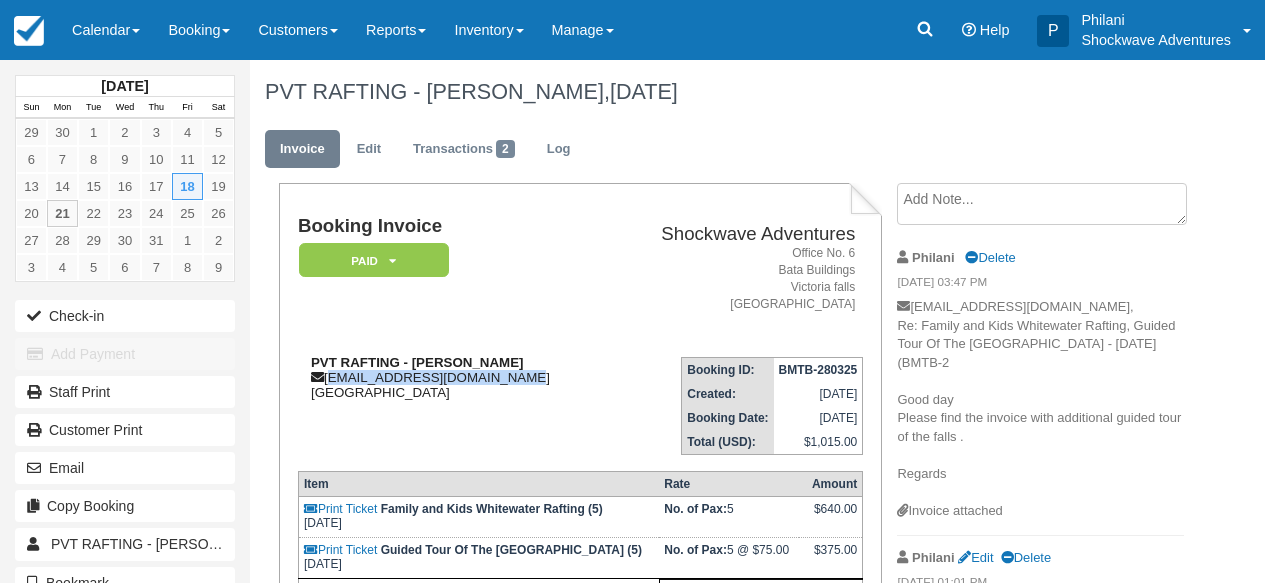 click on "PVT RAFTING - SIMON  simon_theresia@hotmail.com Australia" at bounding box center [452, 377] 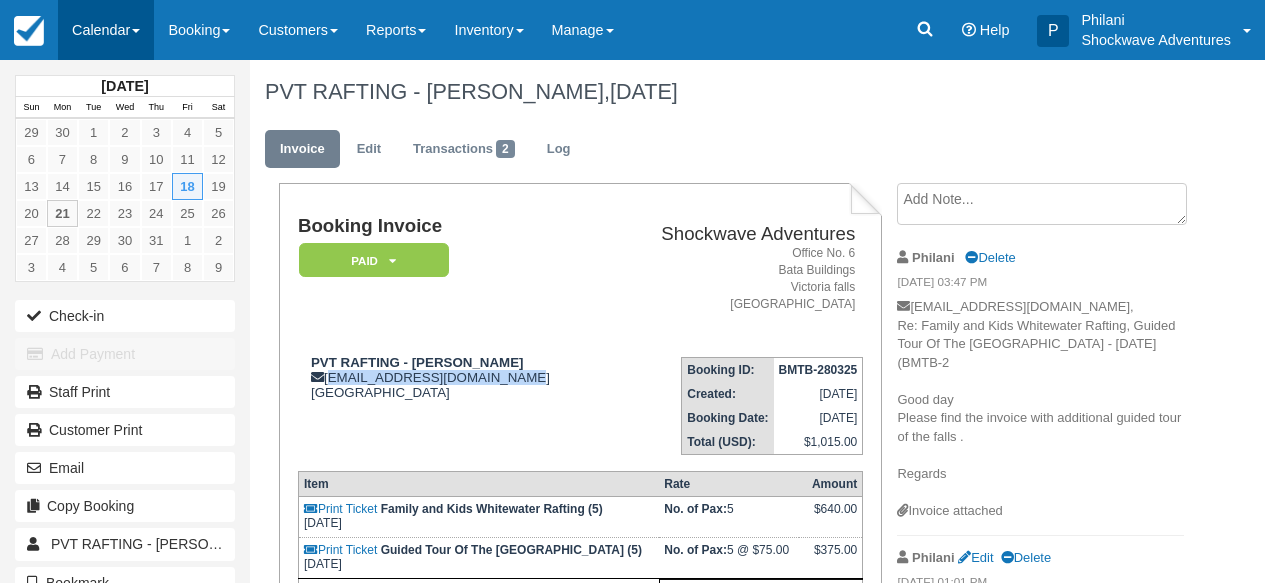 click on "Calendar" at bounding box center [106, 30] 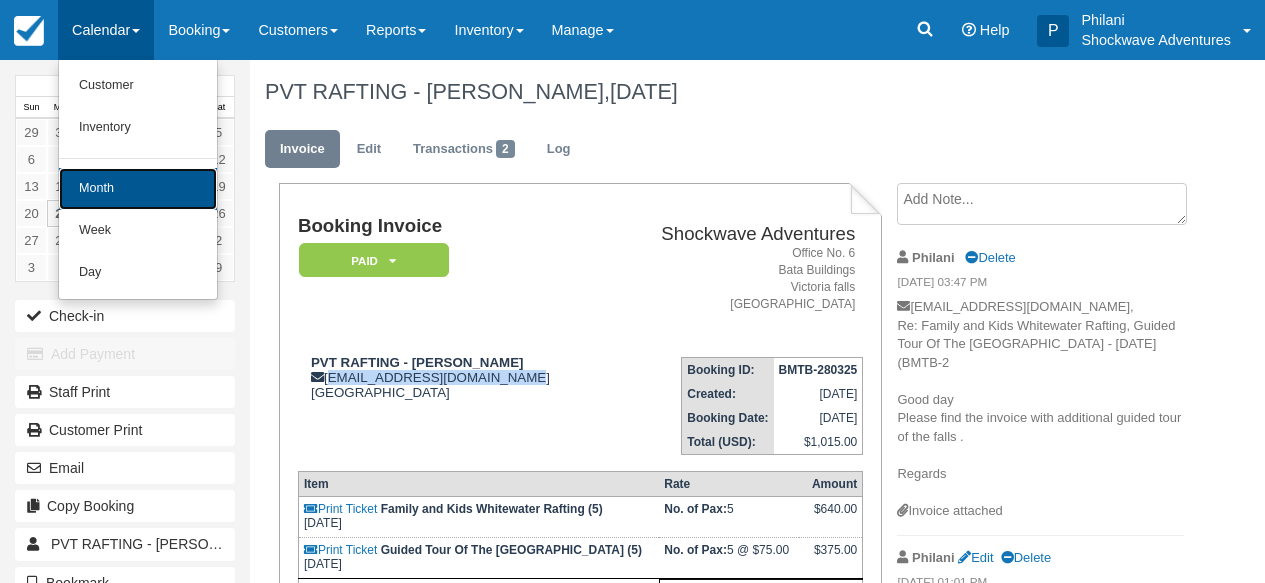 click on "Month" at bounding box center [138, 189] 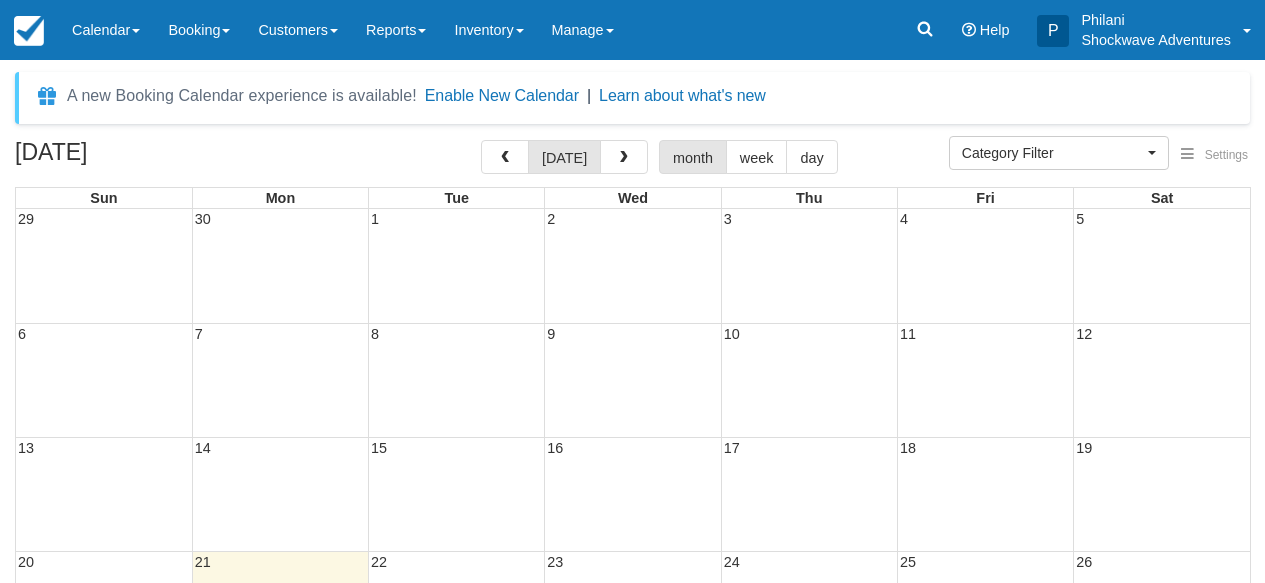 select 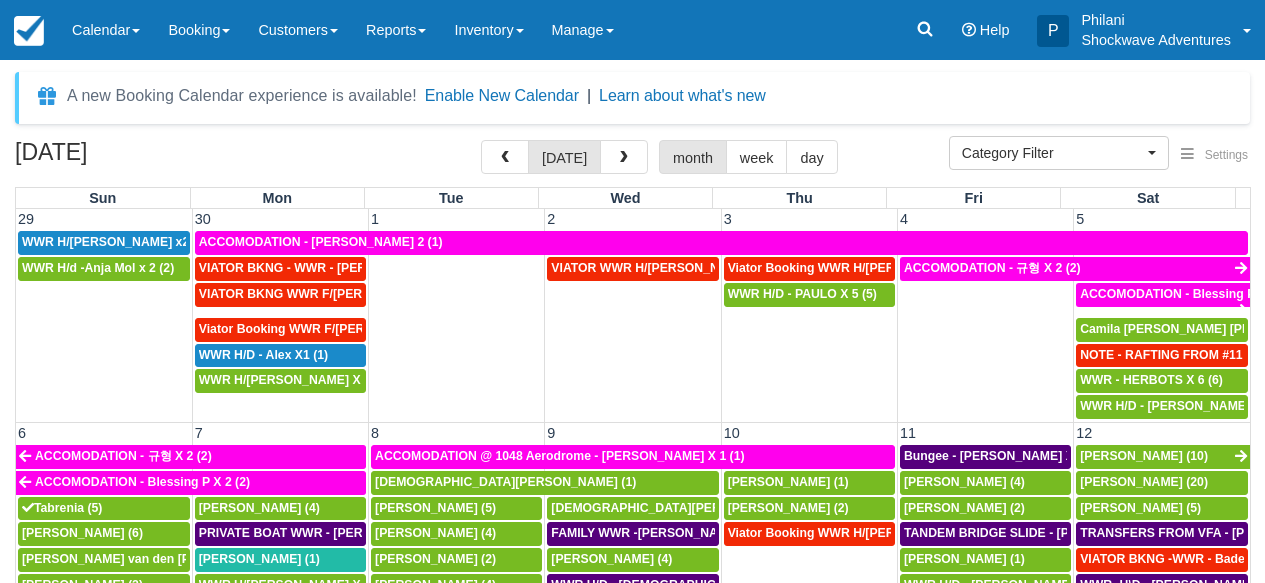 scroll, scrollTop: 319, scrollLeft: 0, axis: vertical 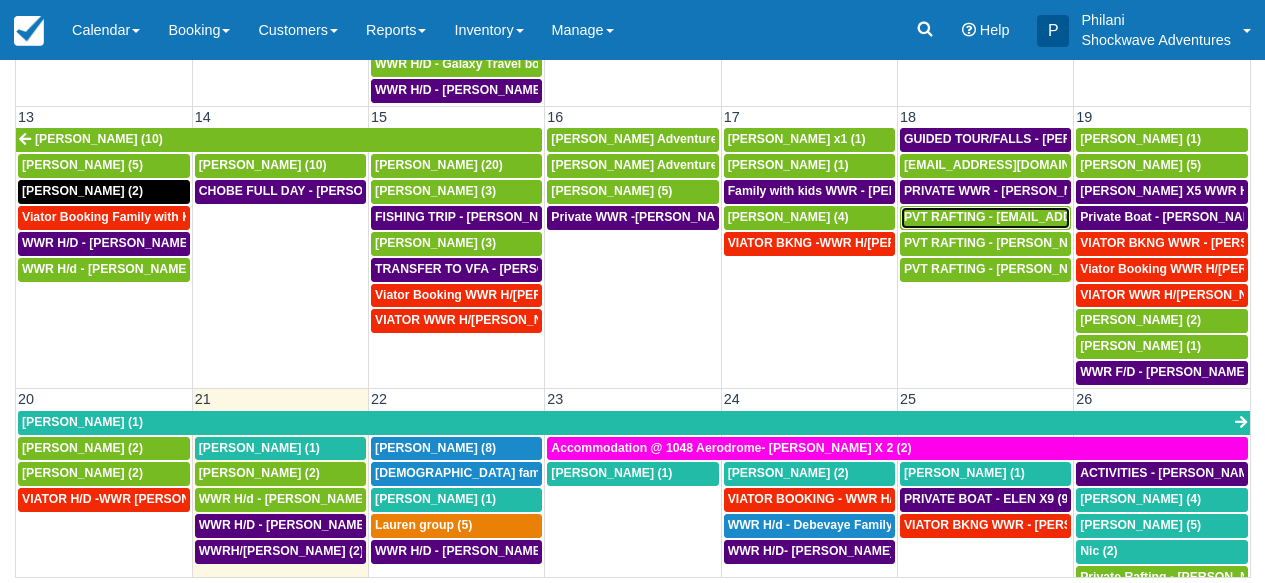 click on "PVT RAFTING - Candylots@yahoo.com (8)" at bounding box center [1066, 217] 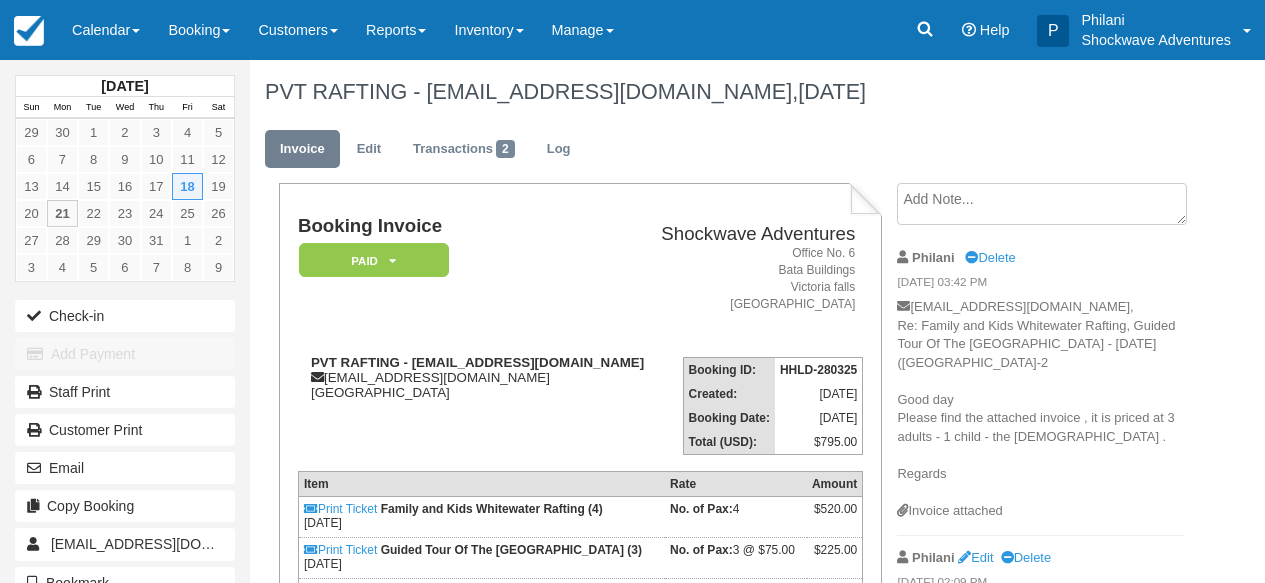 scroll, scrollTop: 0, scrollLeft: 0, axis: both 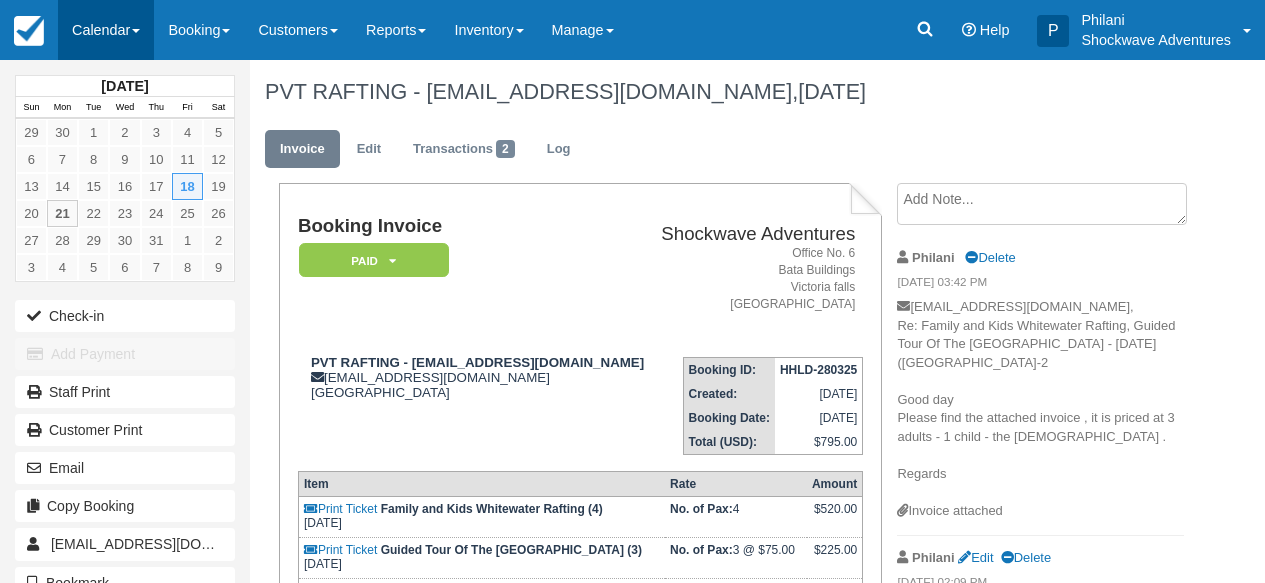 click on "Calendar" at bounding box center (106, 30) 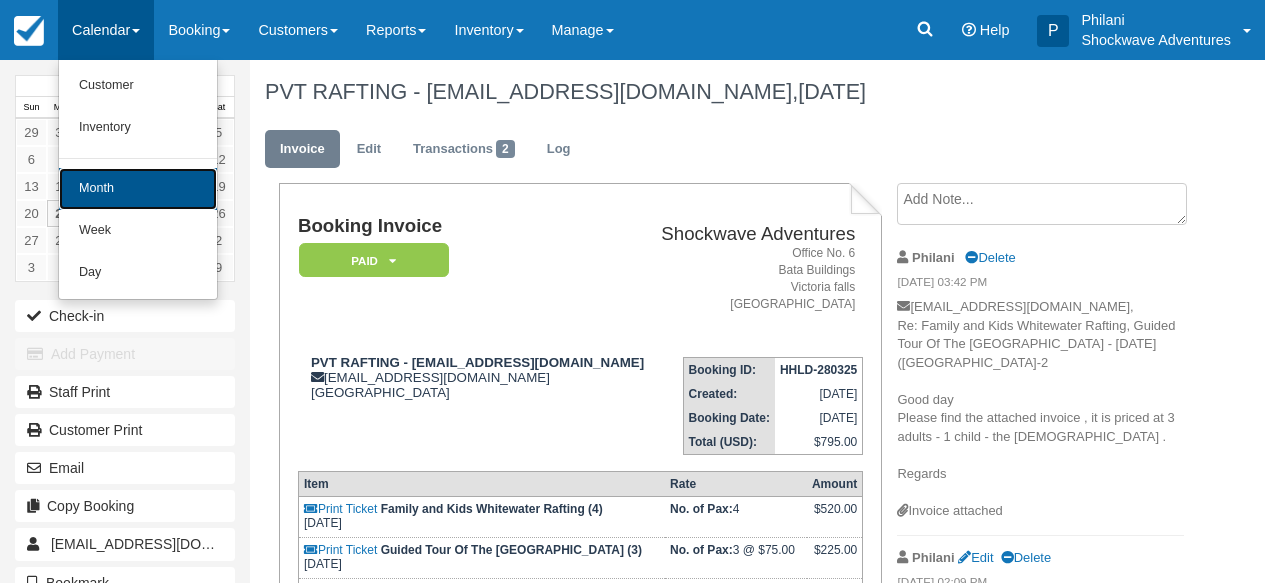 click on "Month" at bounding box center [138, 189] 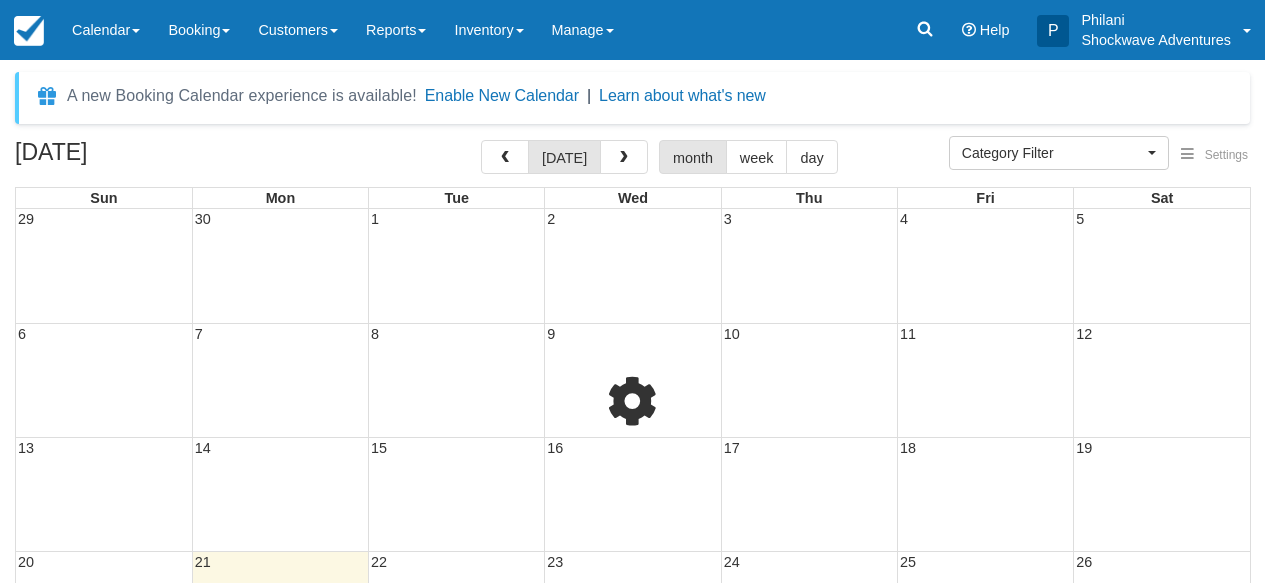 select 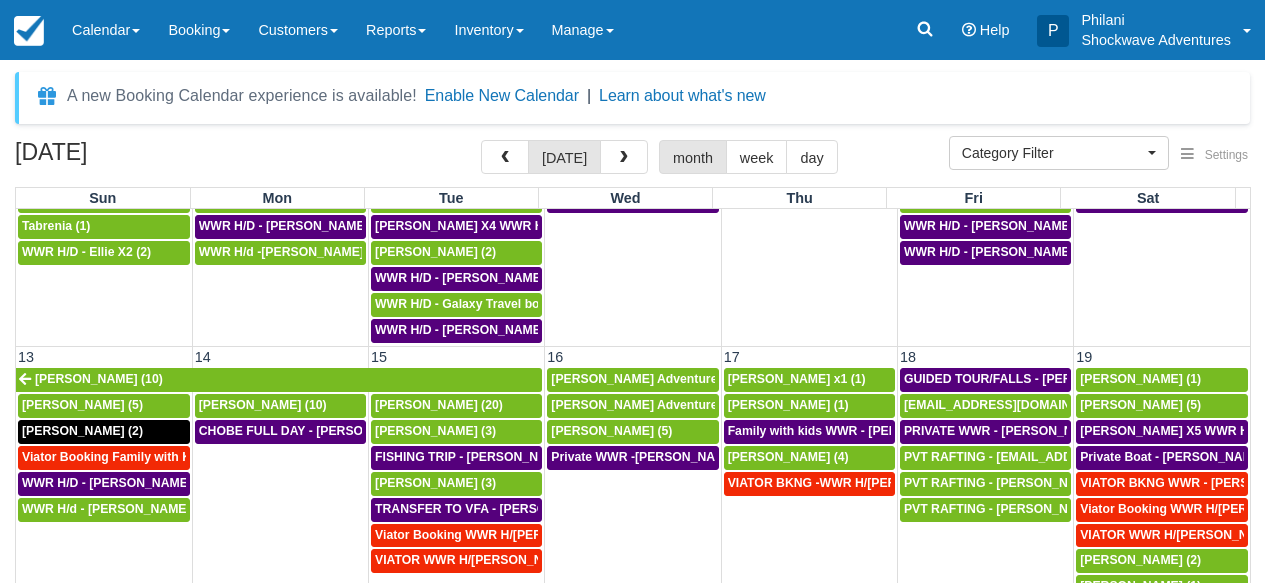 scroll, scrollTop: 378, scrollLeft: 0, axis: vertical 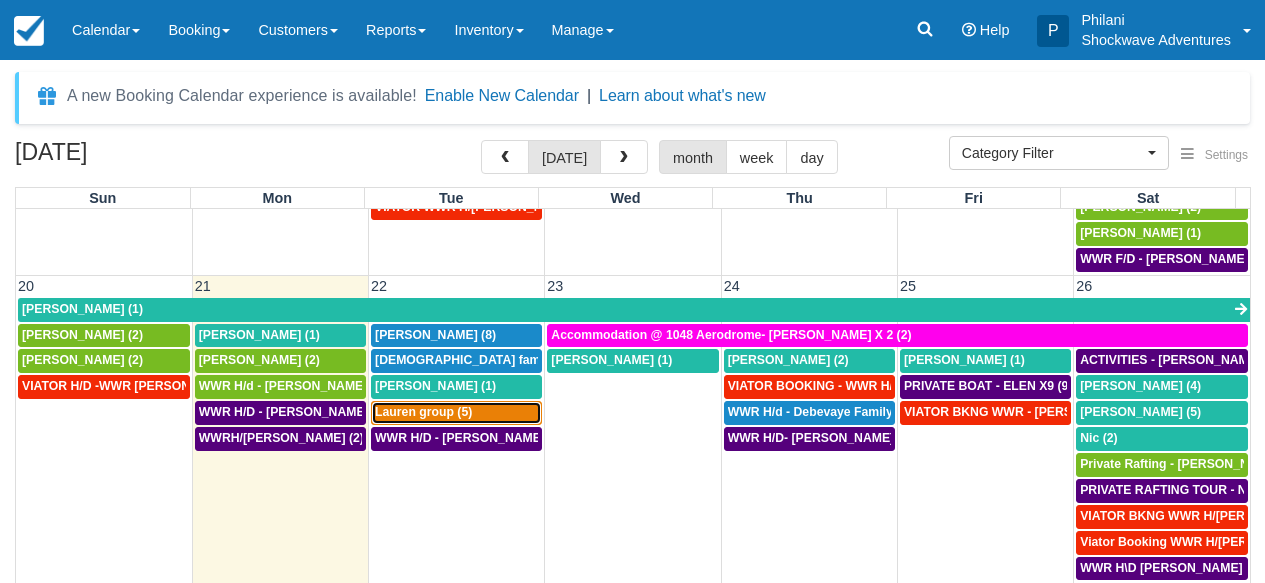 click on "Lauren group (5)" at bounding box center [456, 413] 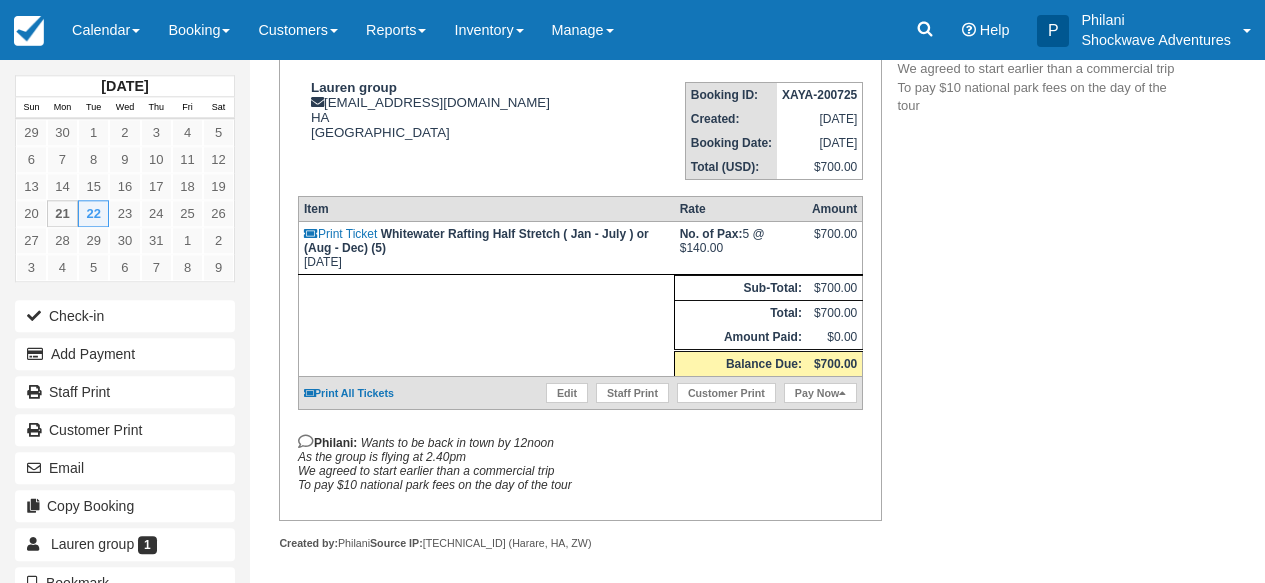 scroll, scrollTop: 264, scrollLeft: 0, axis: vertical 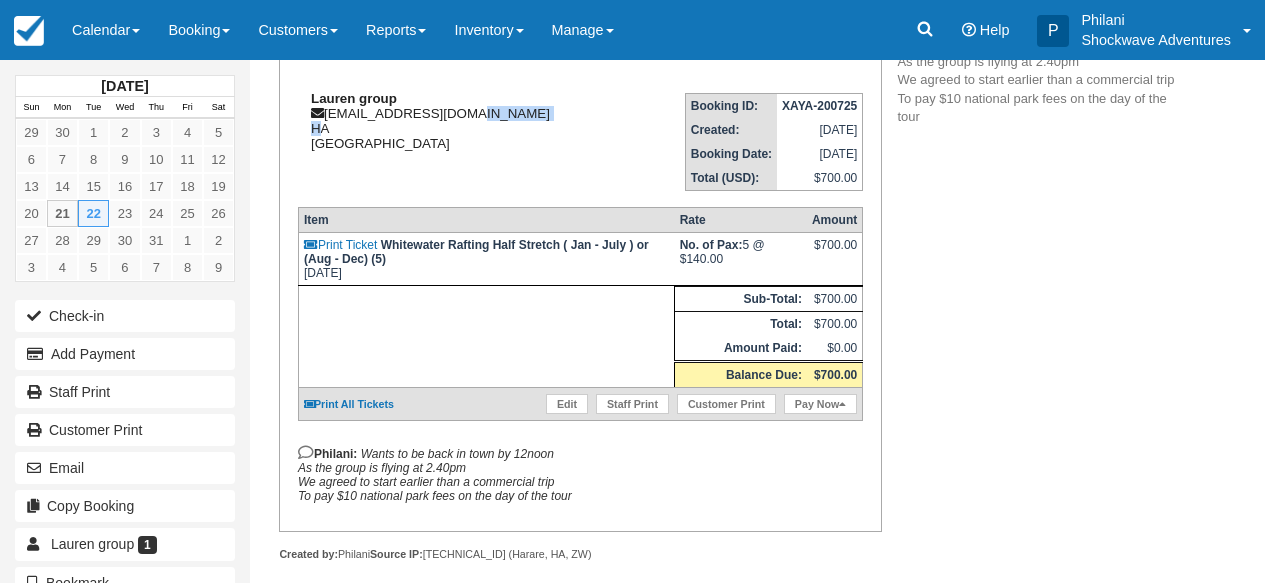 drag, startPoint x: 453, startPoint y: 115, endPoint x: 324, endPoint y: 125, distance: 129.38702 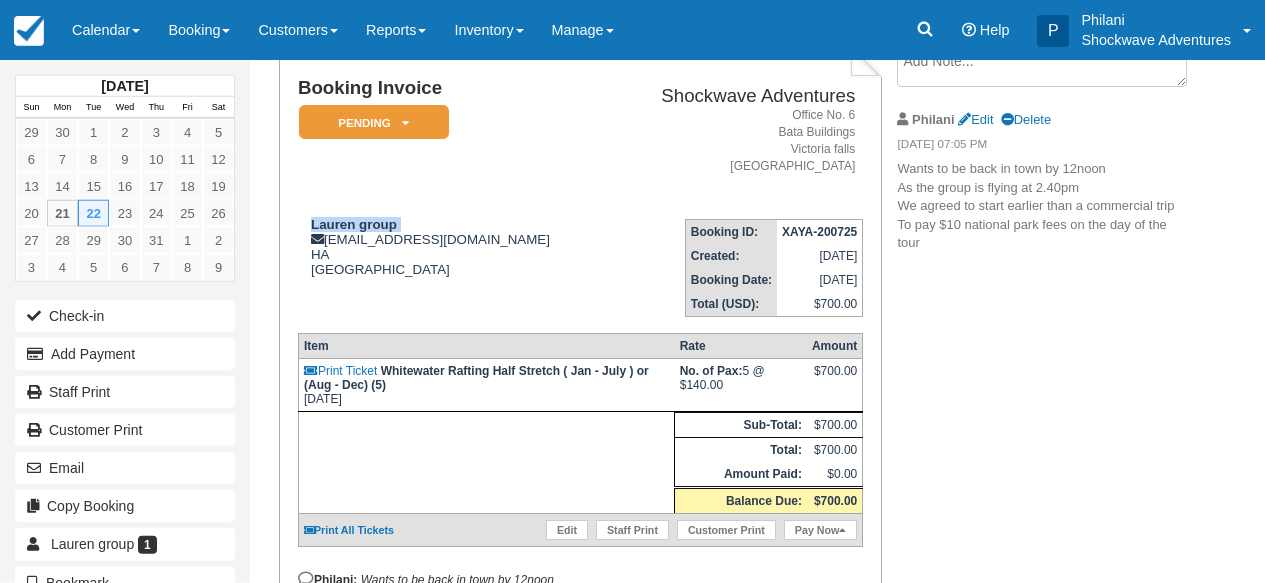 scroll, scrollTop: 8, scrollLeft: 0, axis: vertical 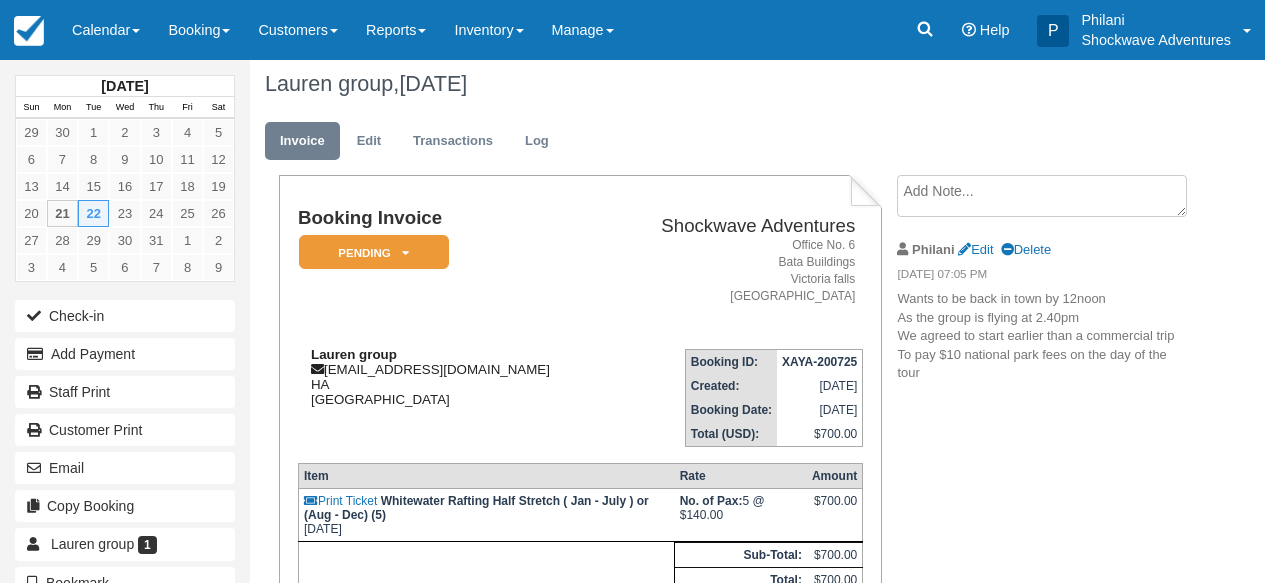 click on "Lauren group  l.hills89@gmail.com HA Zimbabwe" at bounding box center [452, 377] 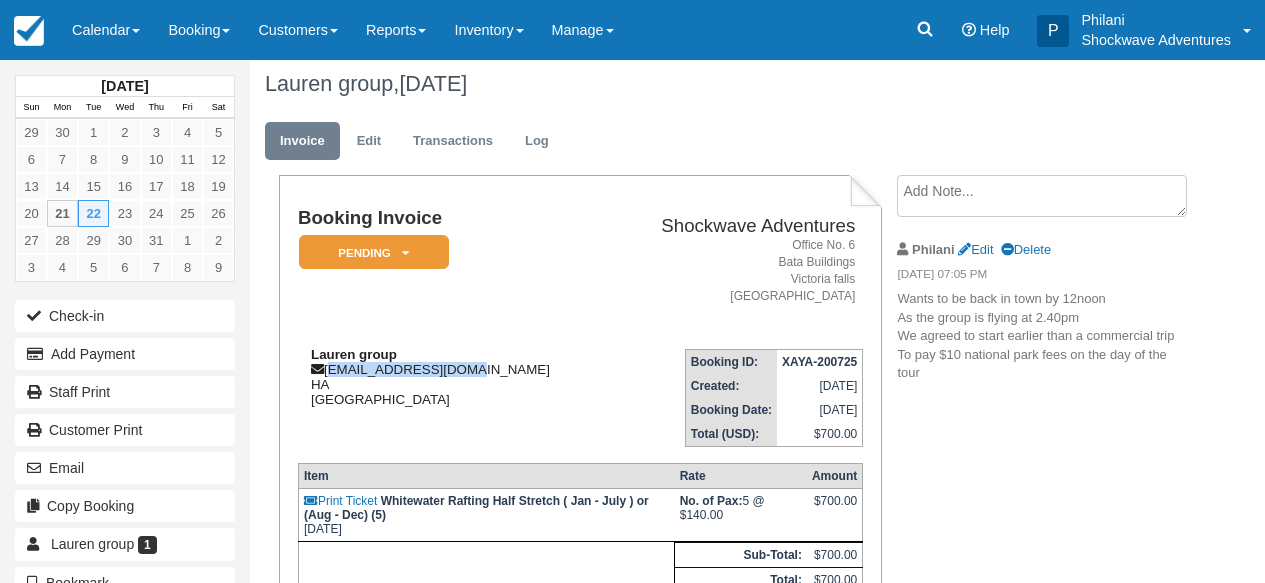 drag, startPoint x: 435, startPoint y: 373, endPoint x: 327, endPoint y: 371, distance: 108.01852 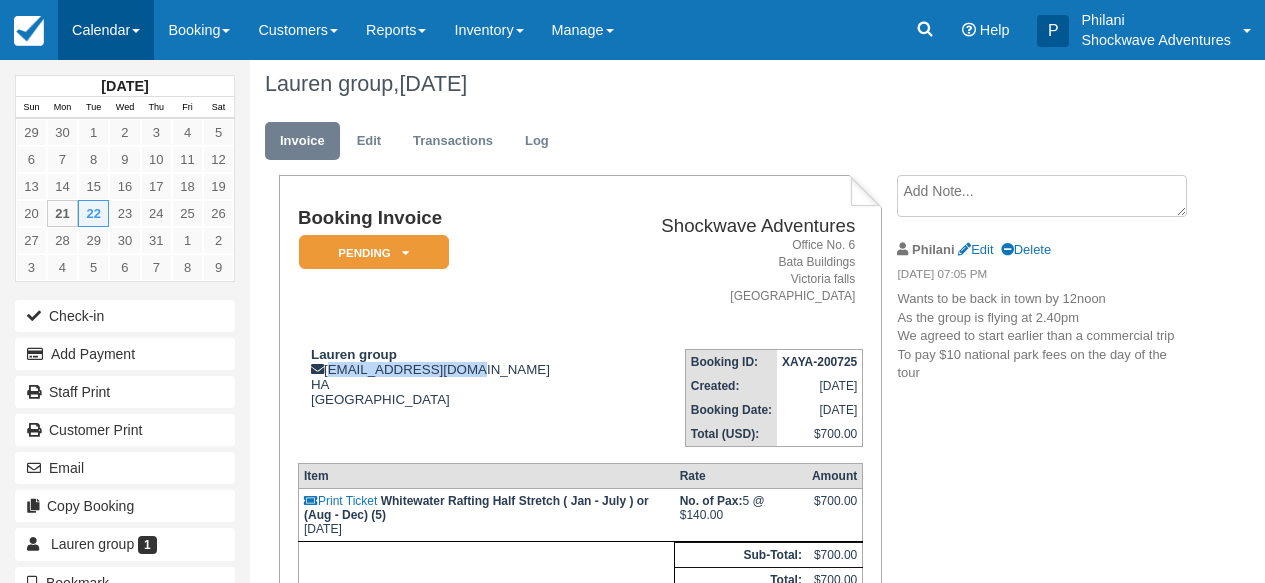 click on "Calendar" at bounding box center [106, 30] 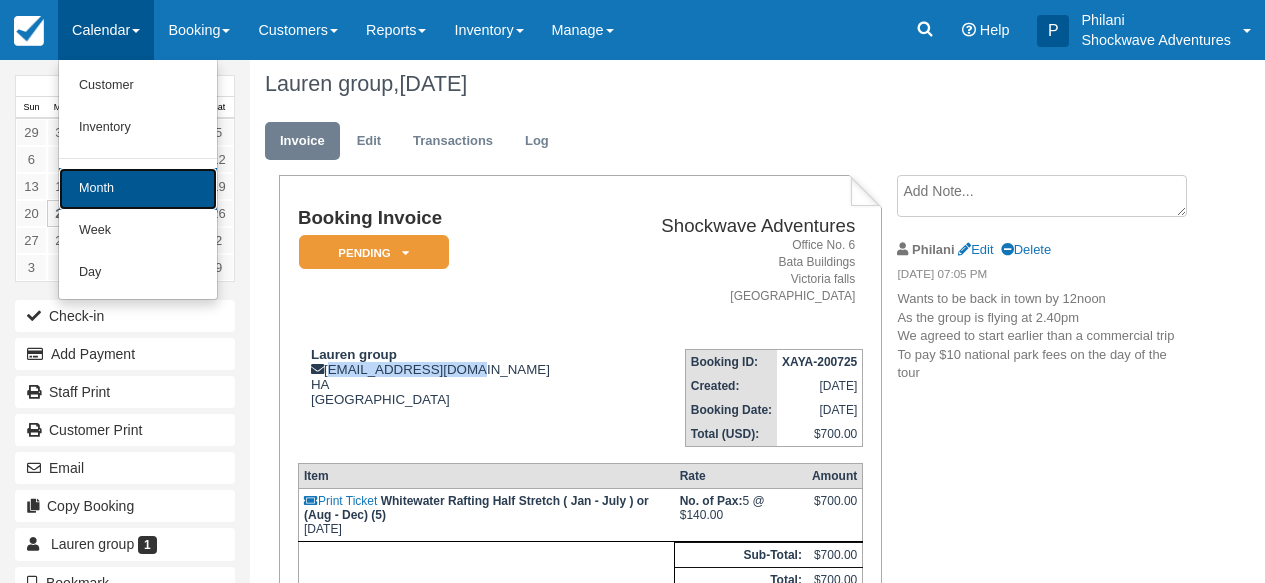 click on "Month" at bounding box center [138, 189] 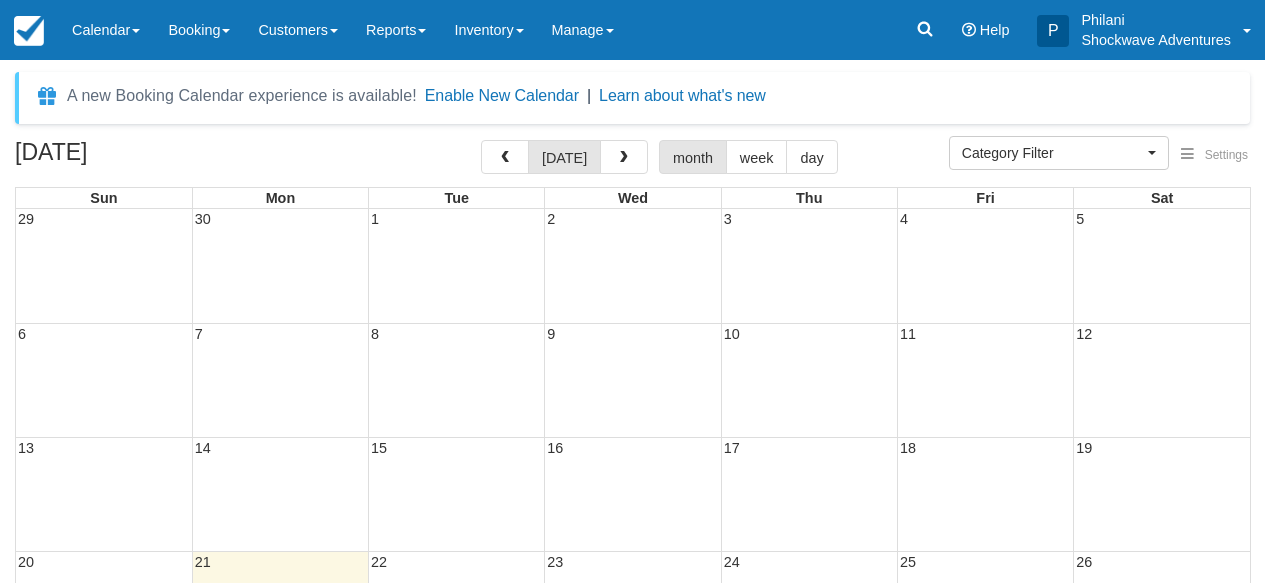 select 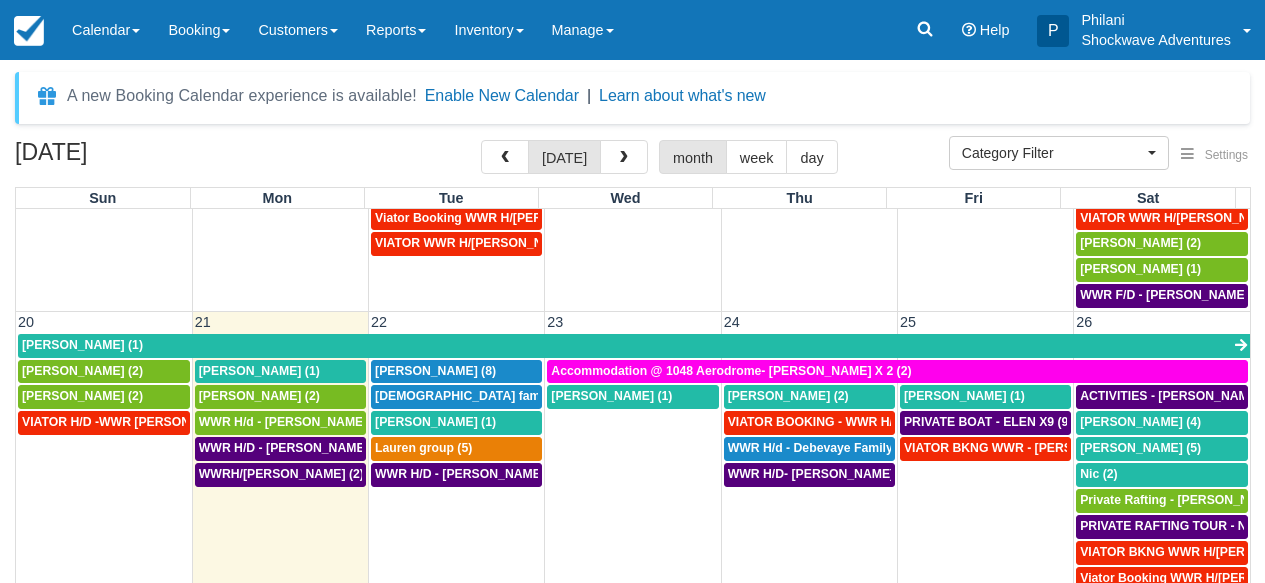 scroll, scrollTop: 738, scrollLeft: 0, axis: vertical 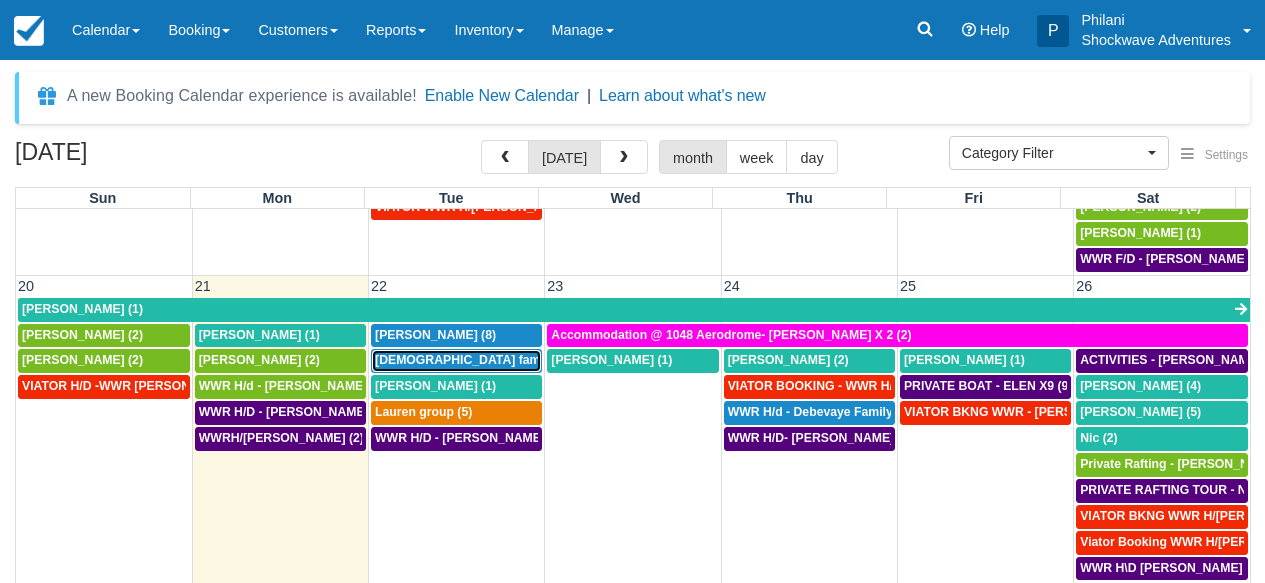 click on "[DEMOGRAPHIC_DATA] family of 10 (1)" at bounding box center [489, 360] 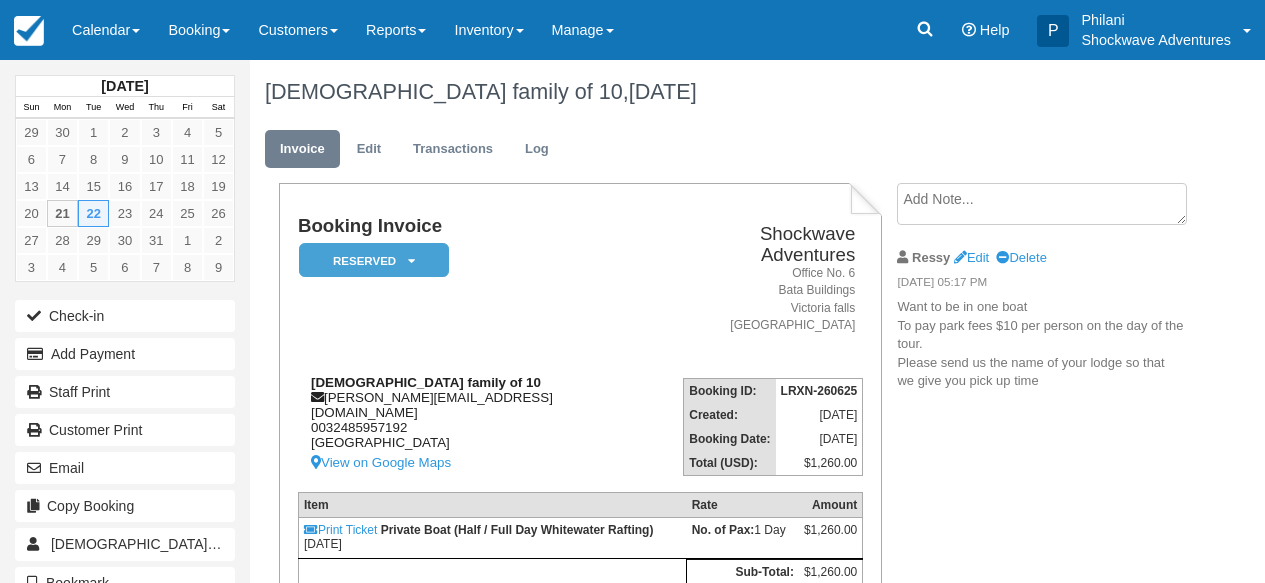 scroll, scrollTop: 0, scrollLeft: 0, axis: both 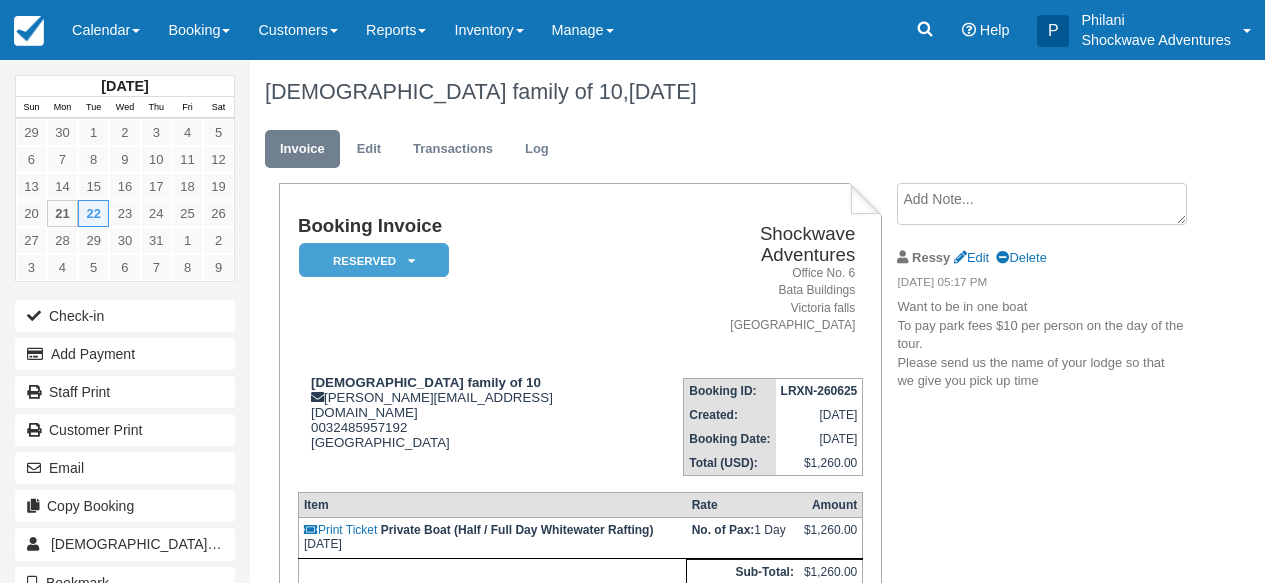 click on "Office No. 6
Bata Buildings
Victoria falls
Zimbabwe" at bounding box center (759, 299) 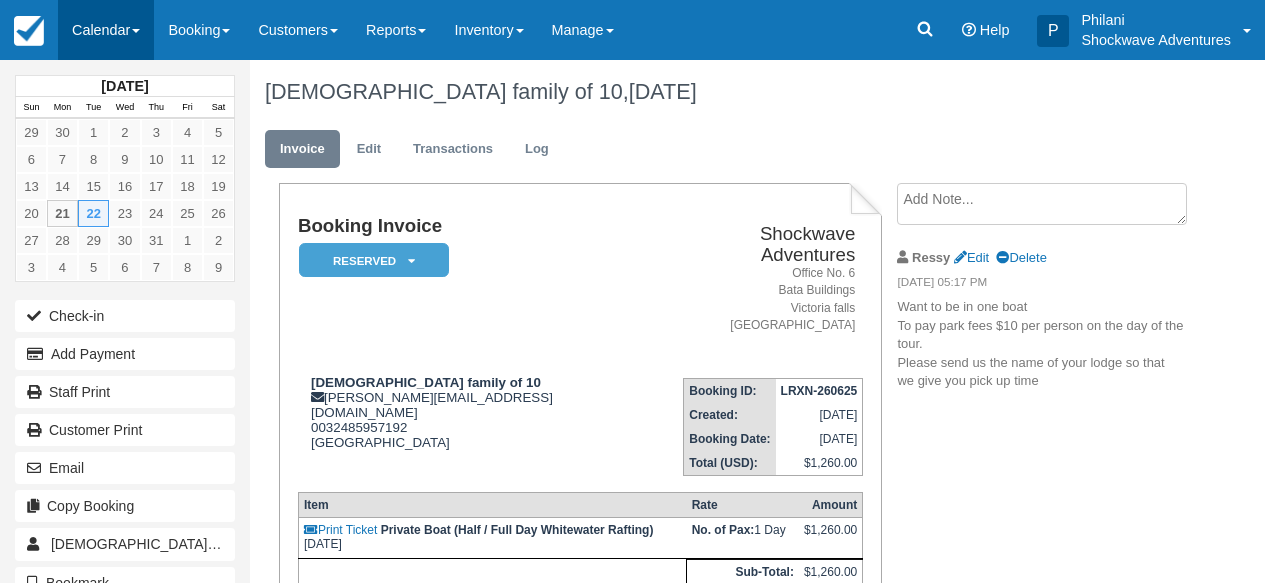 click on "Calendar" at bounding box center [106, 30] 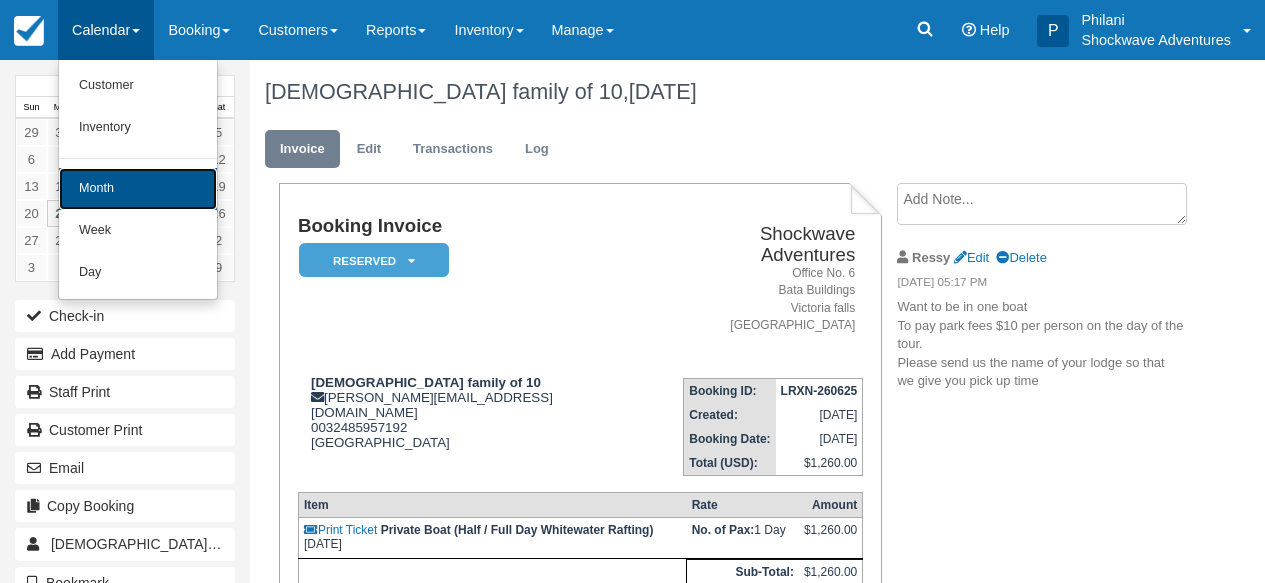 click on "Month" at bounding box center (138, 189) 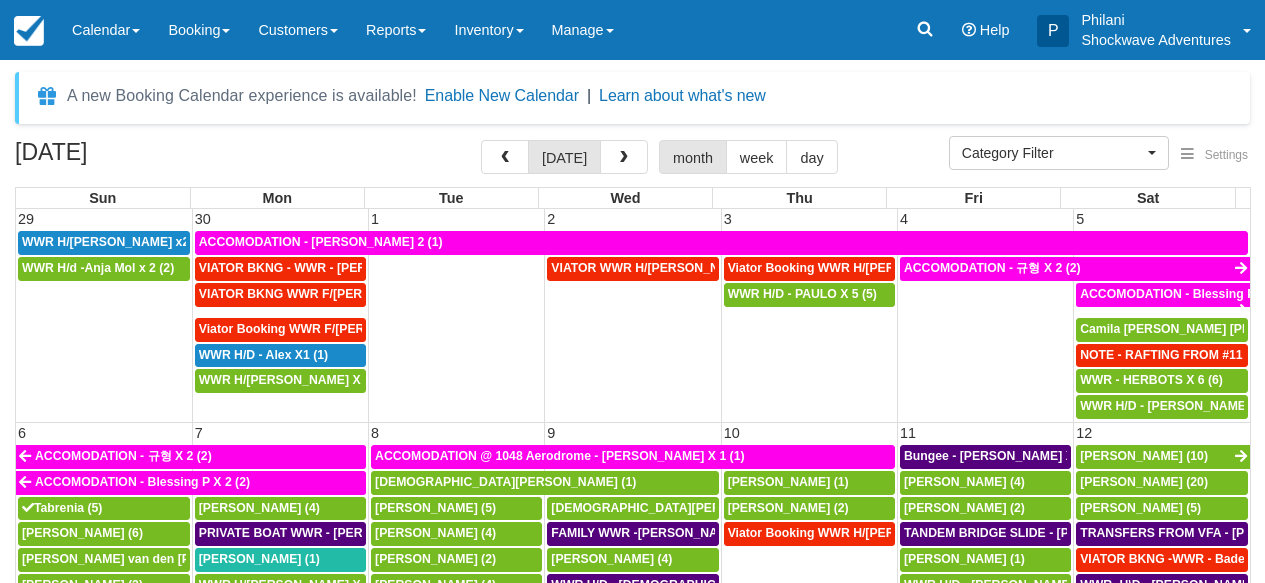 select 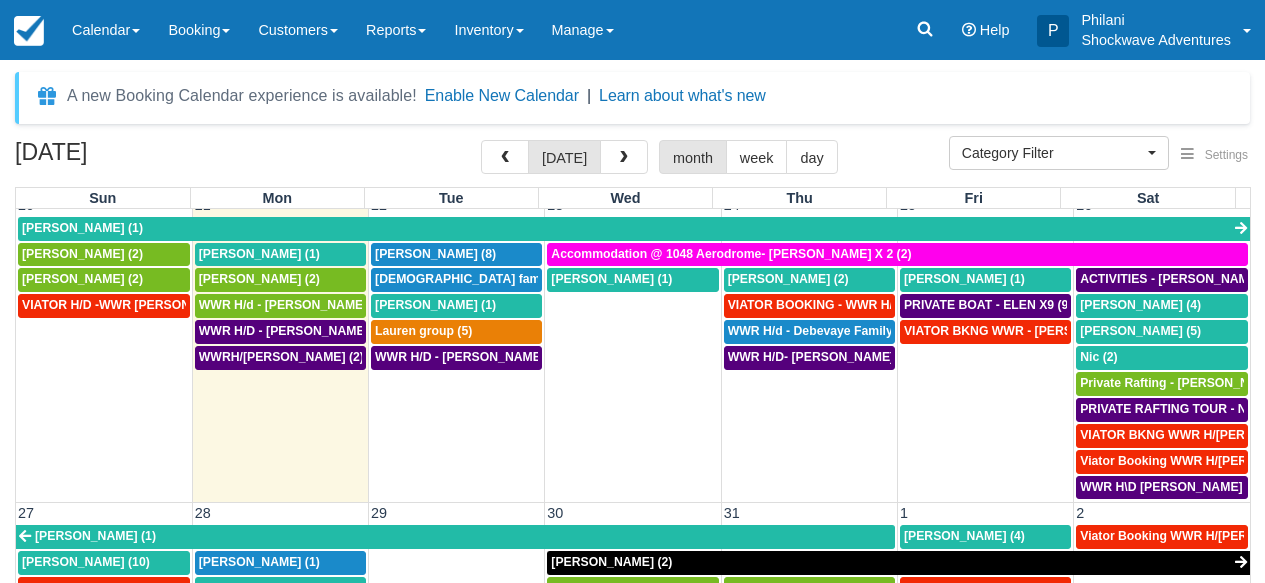 scroll, scrollTop: 836, scrollLeft: 0, axis: vertical 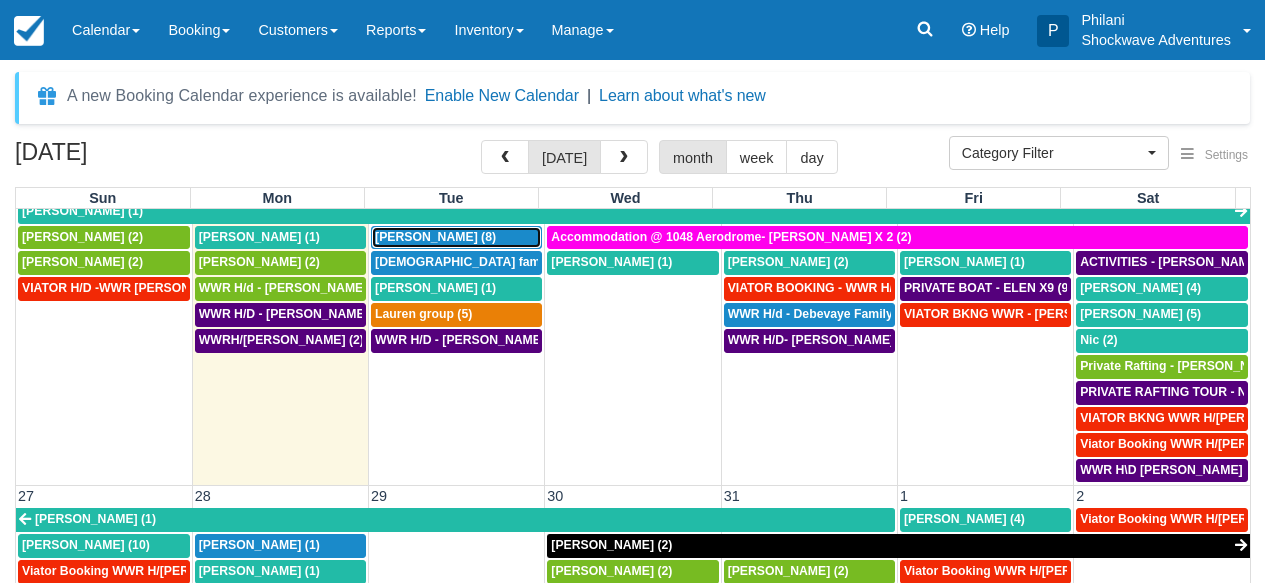 click on "Kathleen Baert (8)" at bounding box center (435, 237) 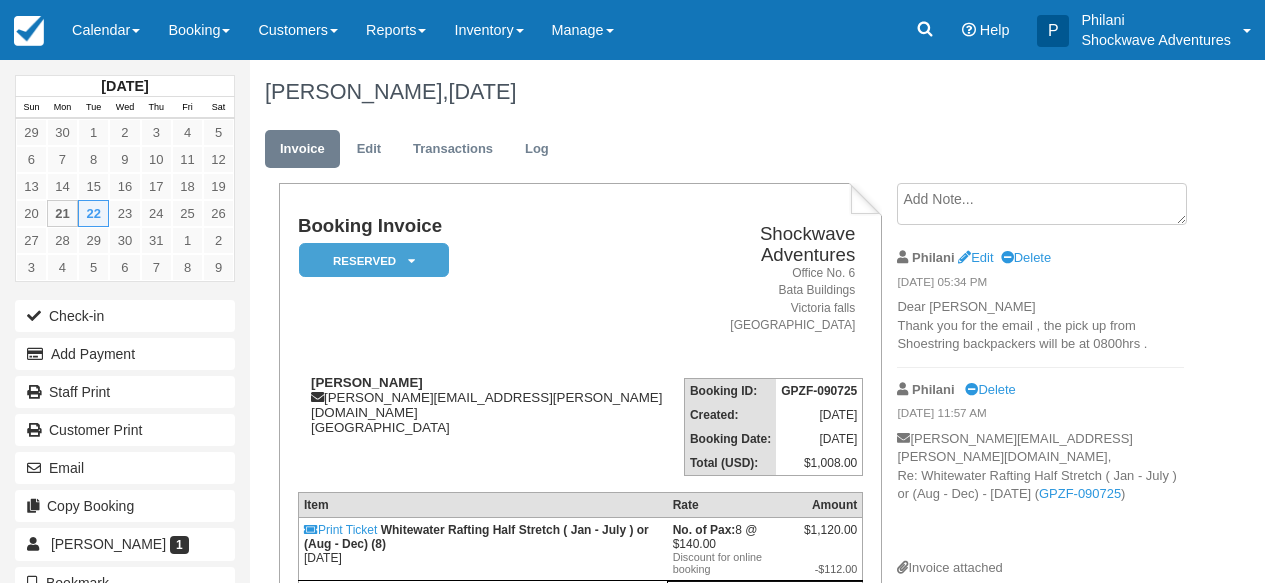 scroll, scrollTop: 0, scrollLeft: 0, axis: both 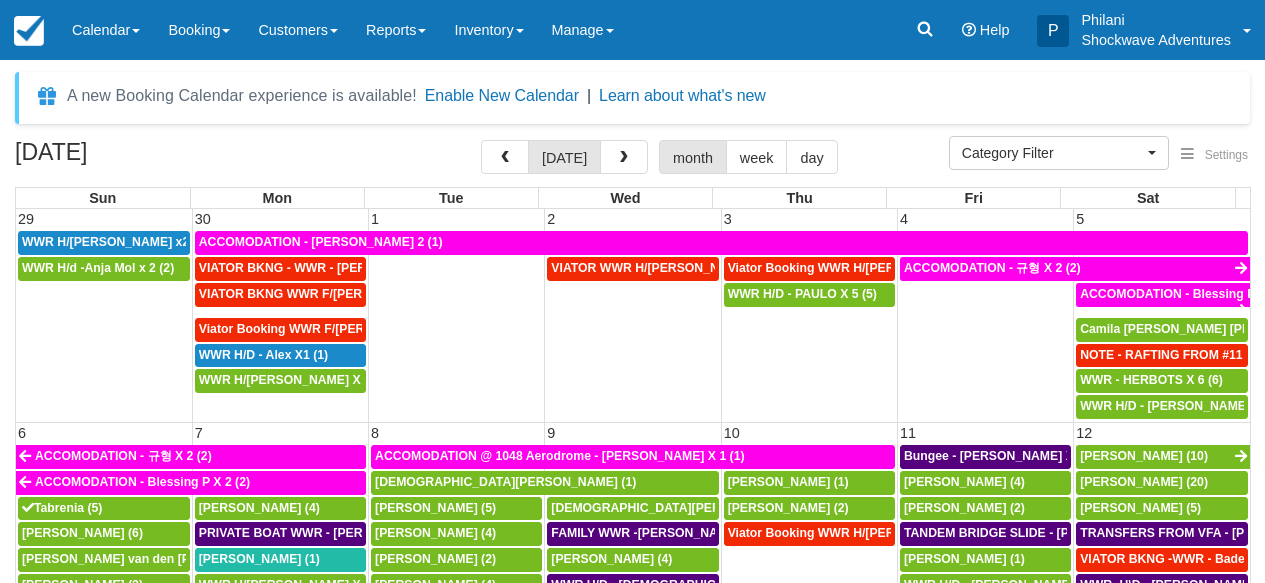 select 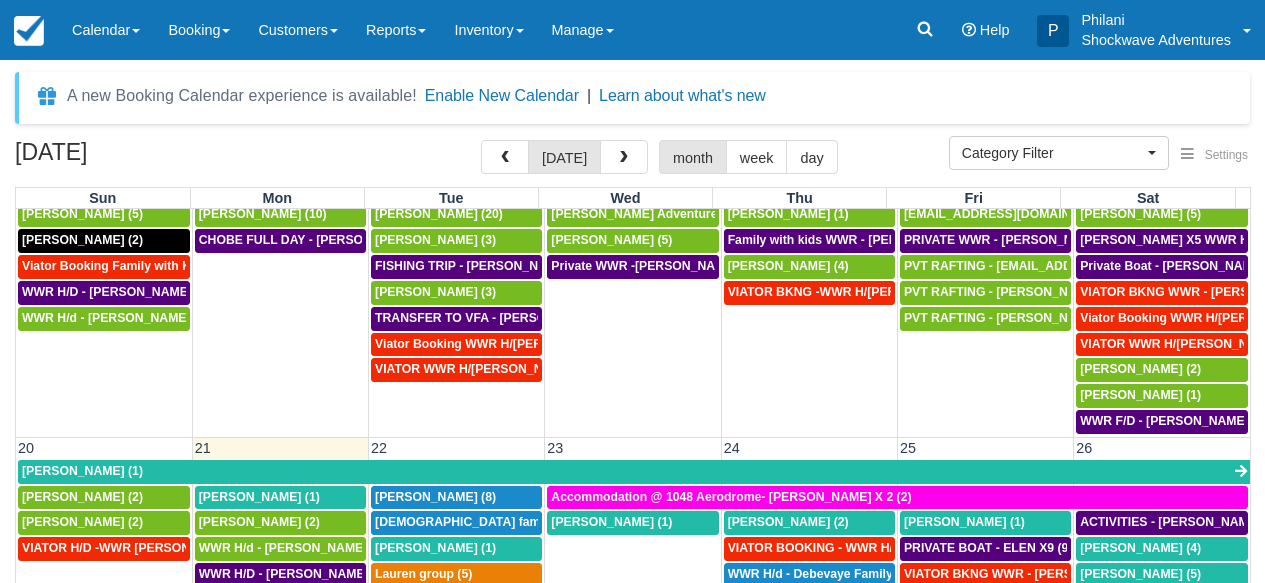 scroll, scrollTop: 810, scrollLeft: 0, axis: vertical 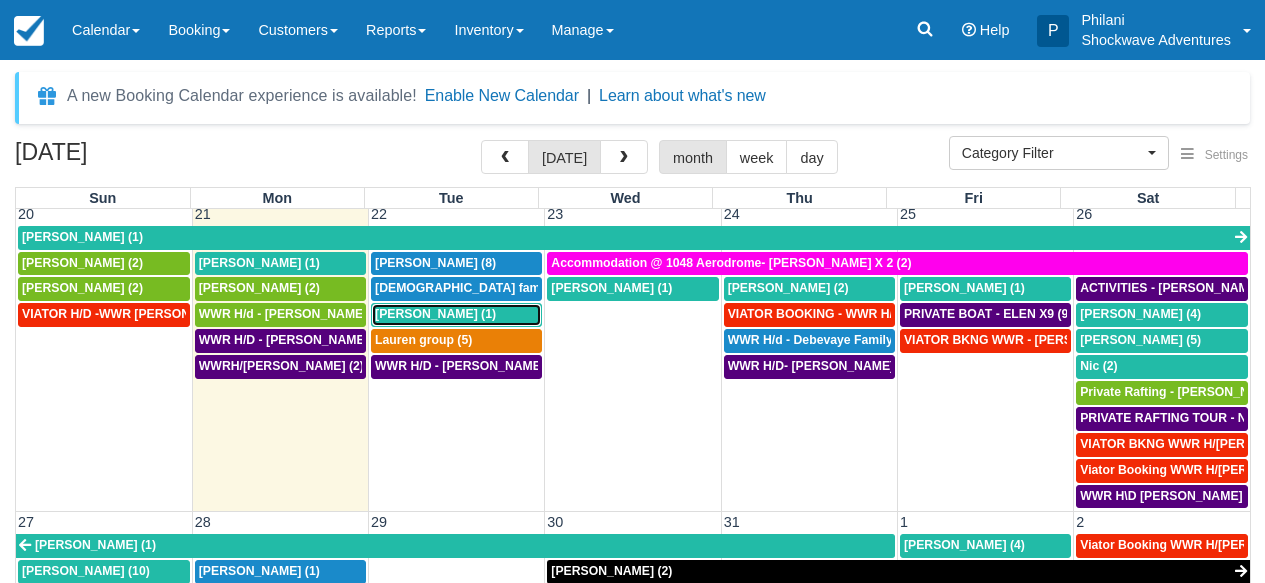 click on "Kristen Jenoriki (1)" at bounding box center (435, 314) 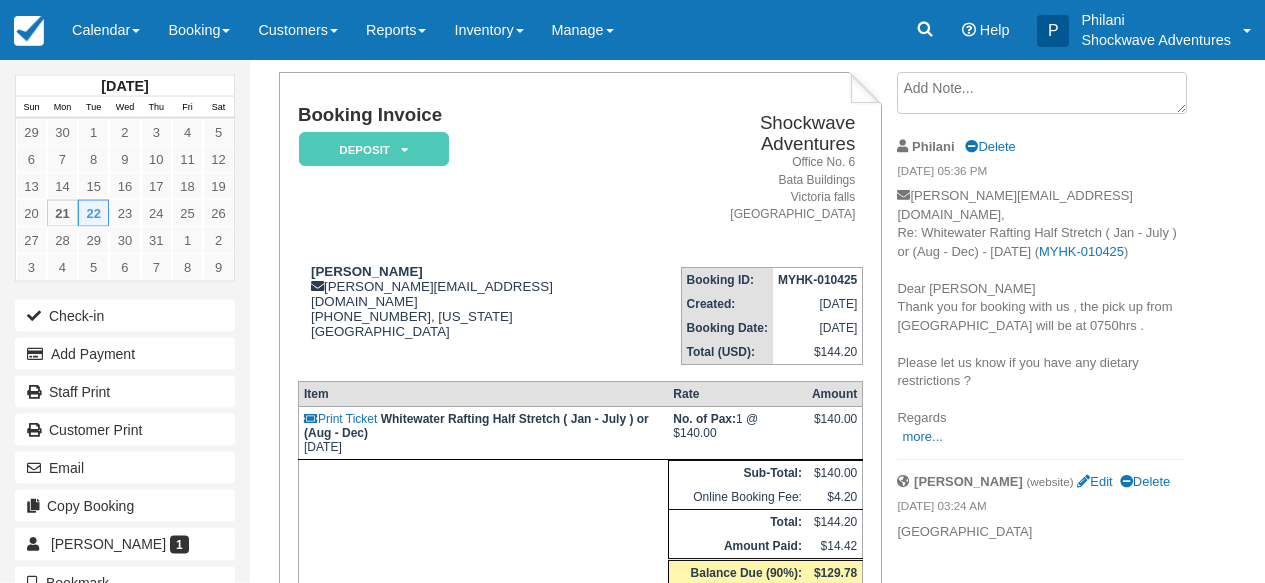 scroll, scrollTop: 112, scrollLeft: 0, axis: vertical 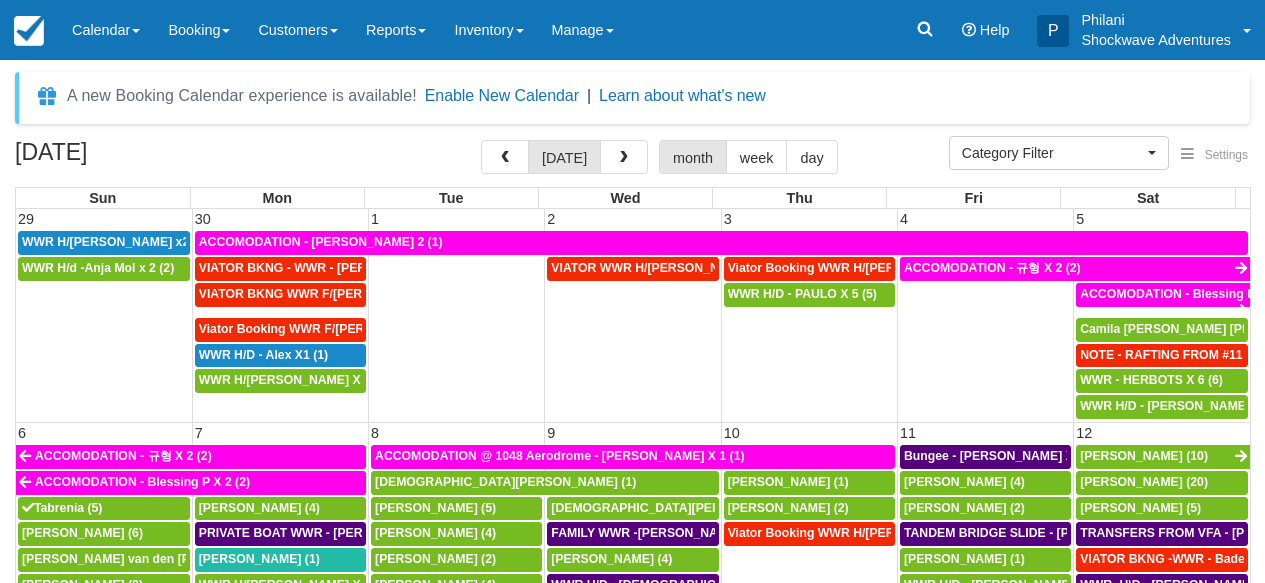 select 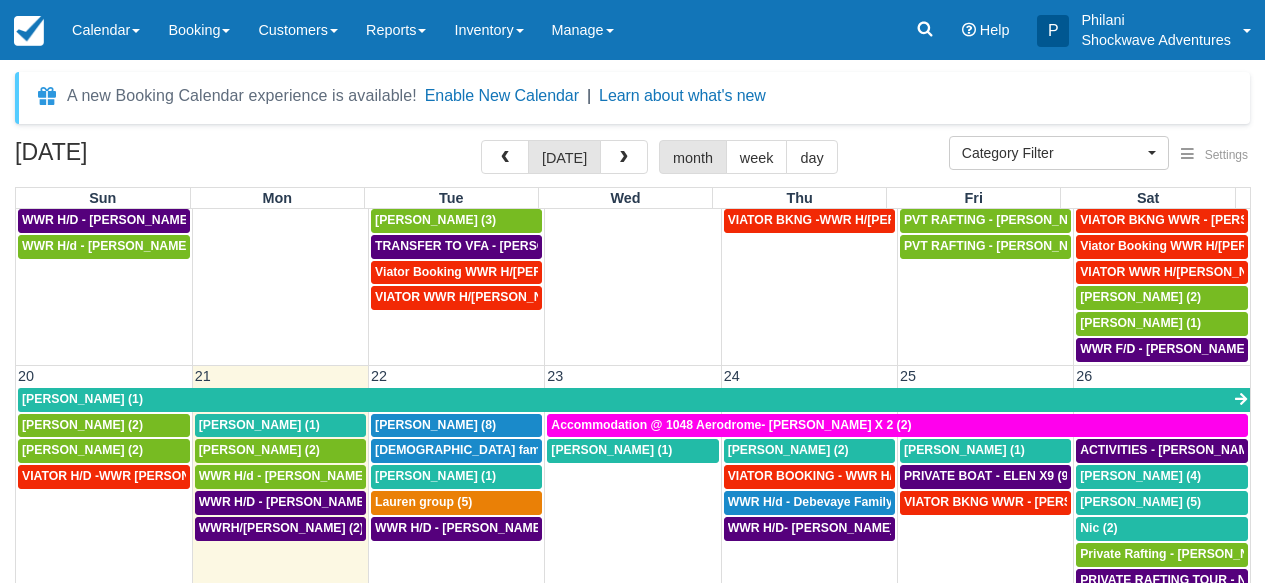 scroll, scrollTop: 836, scrollLeft: 0, axis: vertical 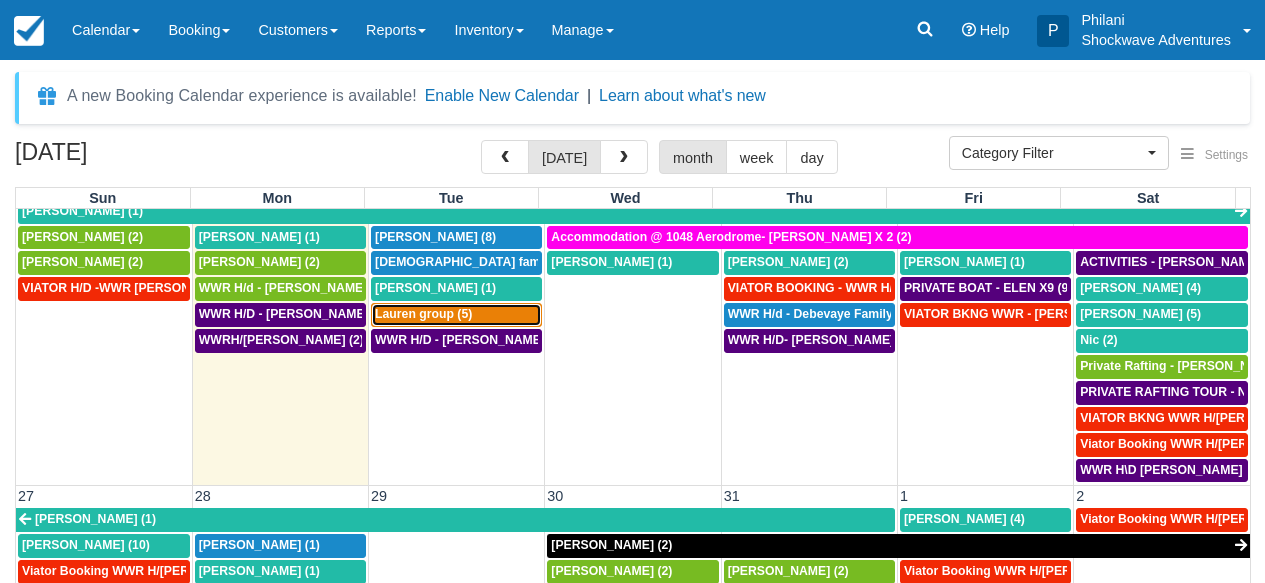click on "Lauren group (5)" at bounding box center [423, 314] 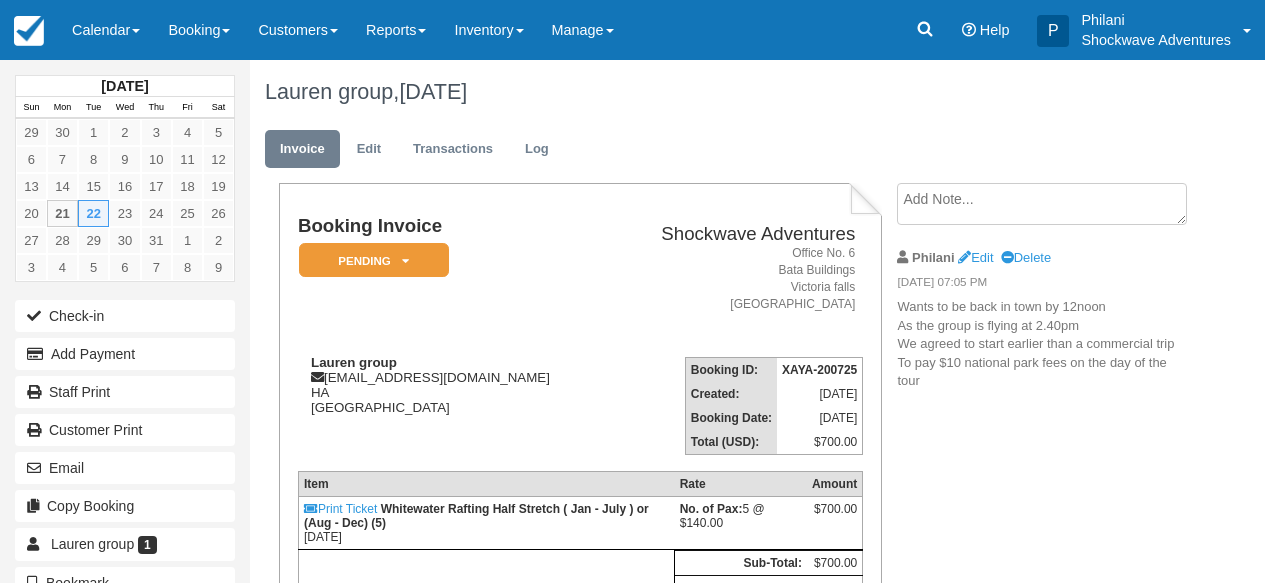 scroll, scrollTop: 0, scrollLeft: 0, axis: both 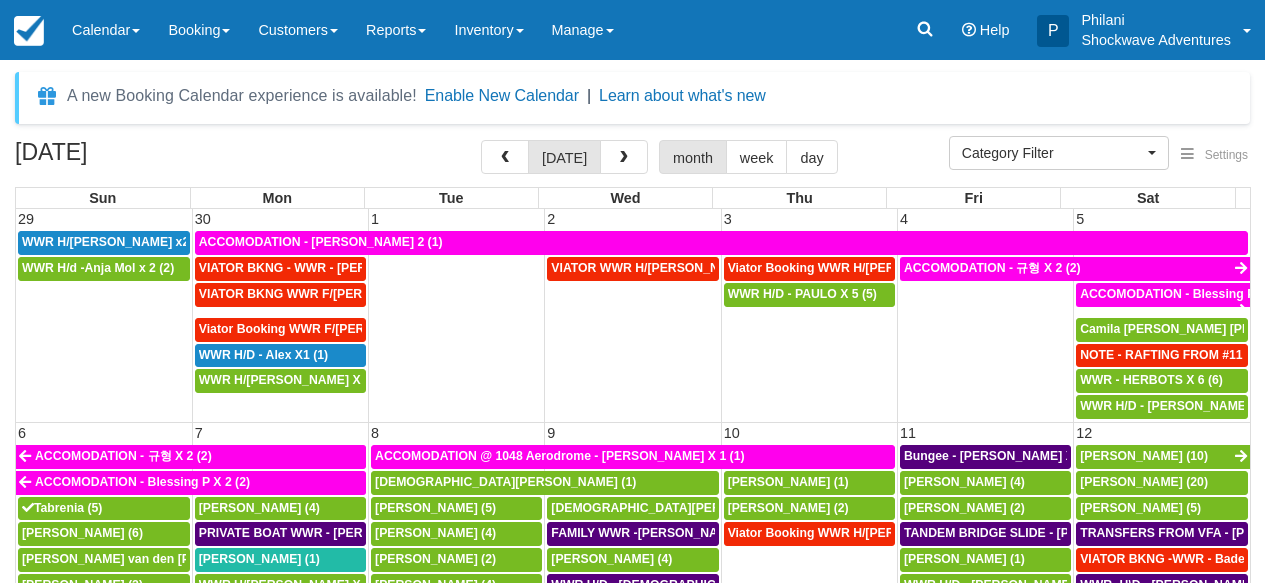 select 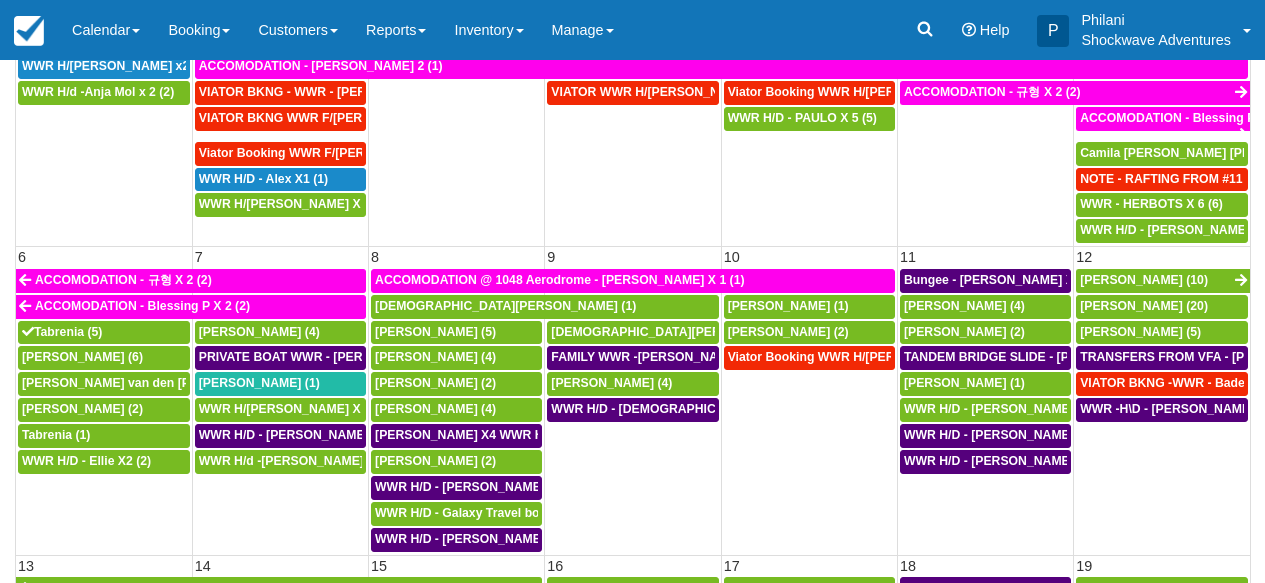 scroll, scrollTop: 90, scrollLeft: 0, axis: vertical 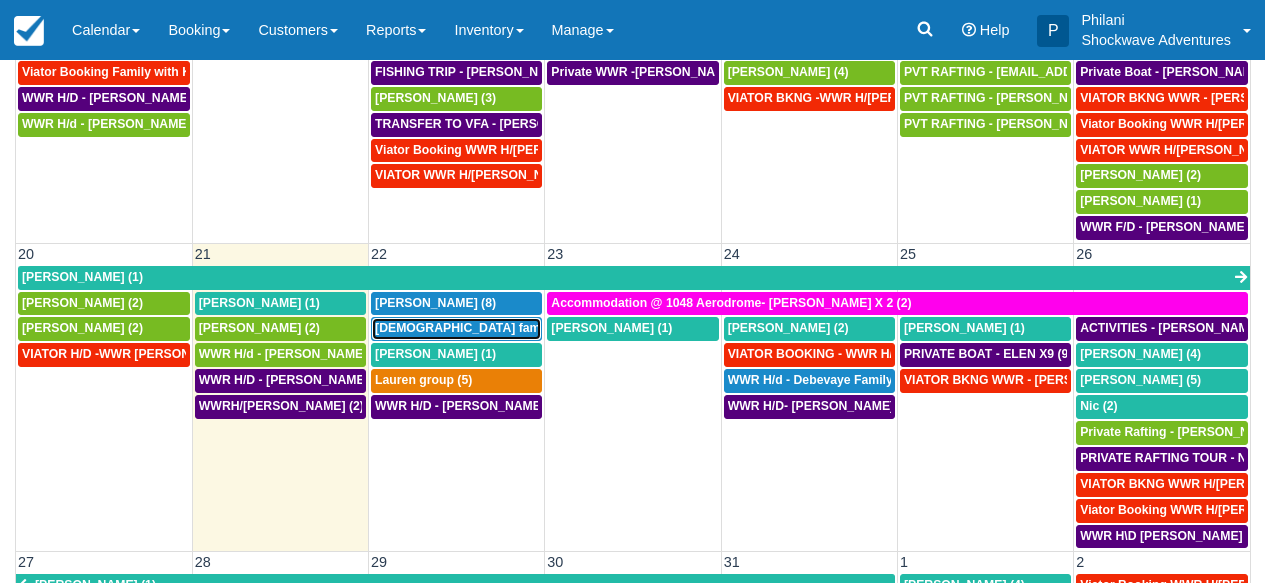 click on "[DEMOGRAPHIC_DATA] family of 10 (1)" at bounding box center (489, 328) 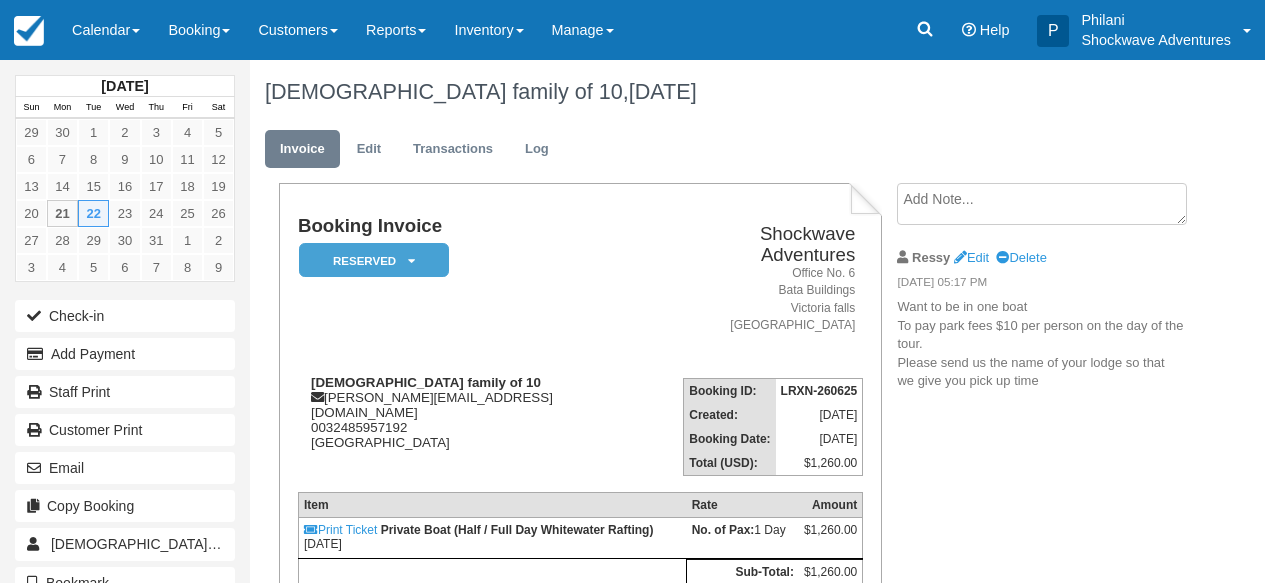 scroll, scrollTop: 0, scrollLeft: 0, axis: both 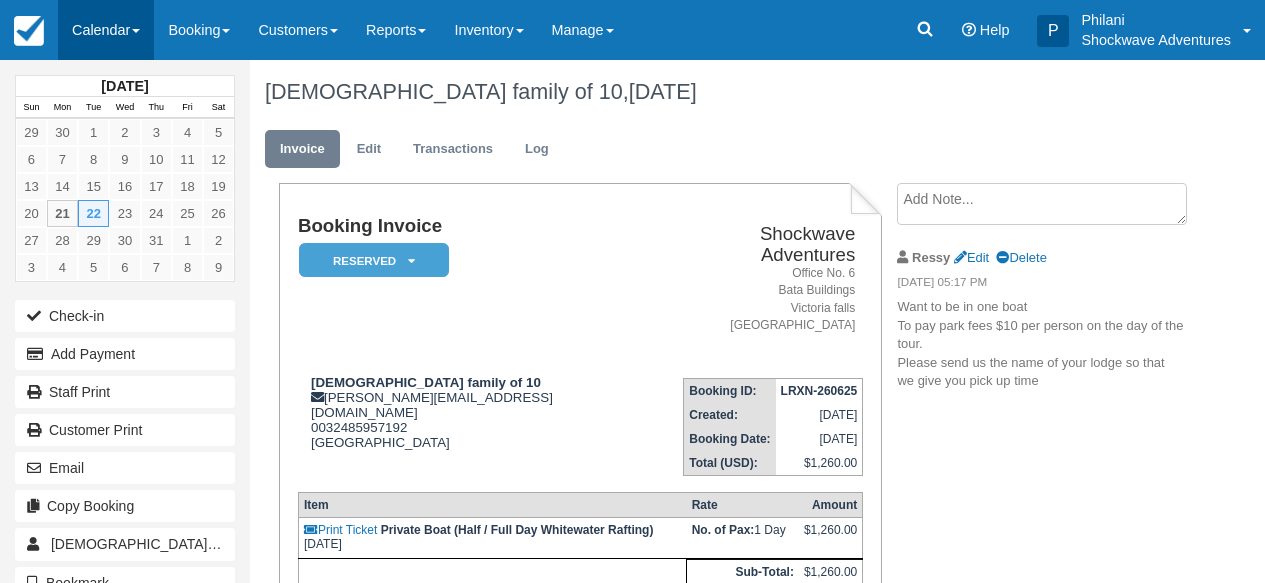 click on "Calendar" at bounding box center (106, 30) 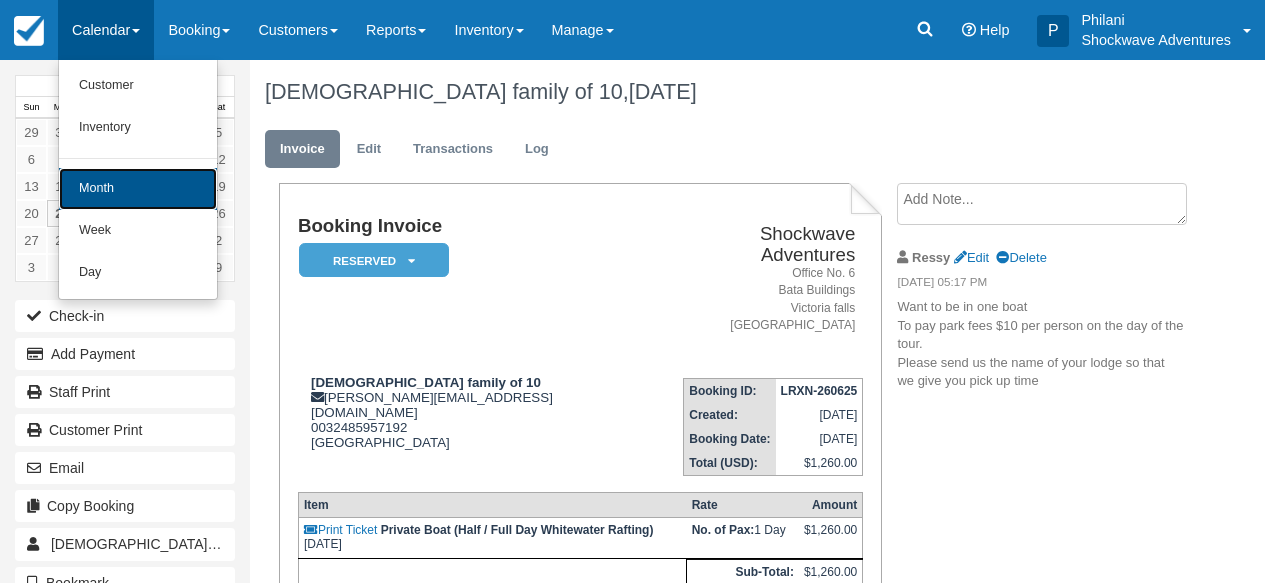 click on "Month" at bounding box center (138, 189) 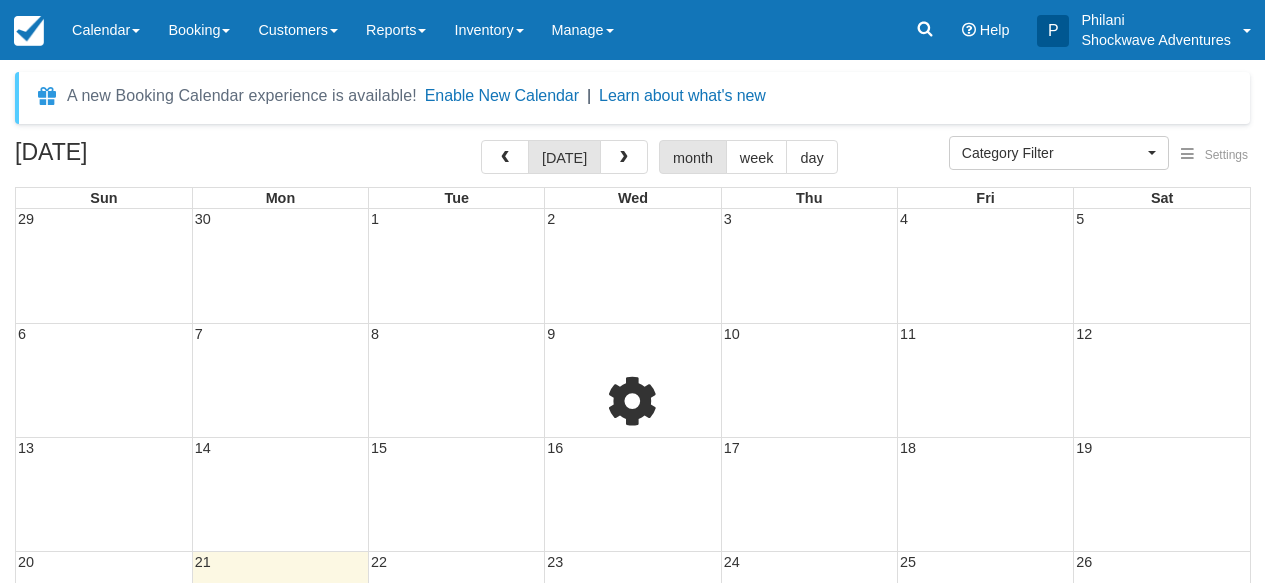 select 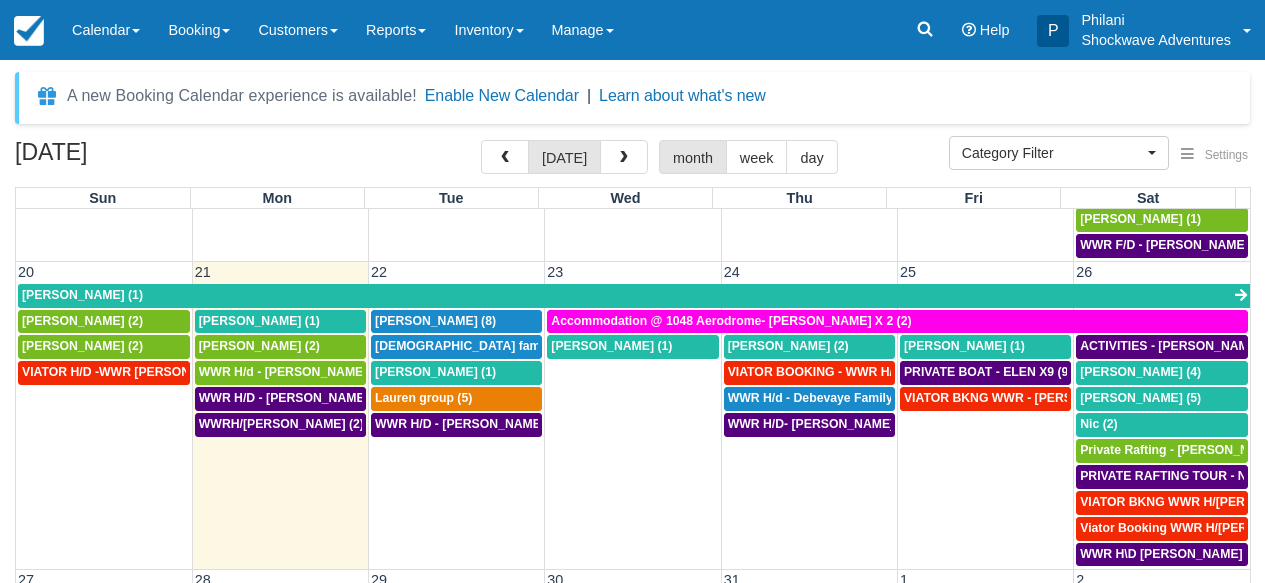 scroll, scrollTop: 746, scrollLeft: 0, axis: vertical 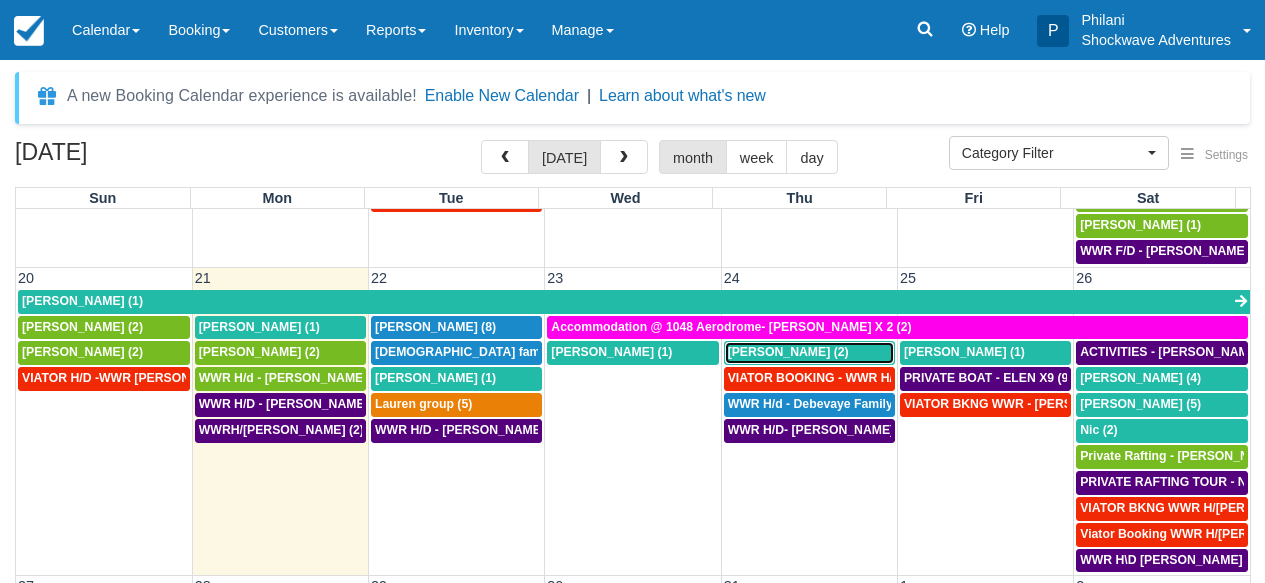 click on "Krystal King (2)" at bounding box center [788, 352] 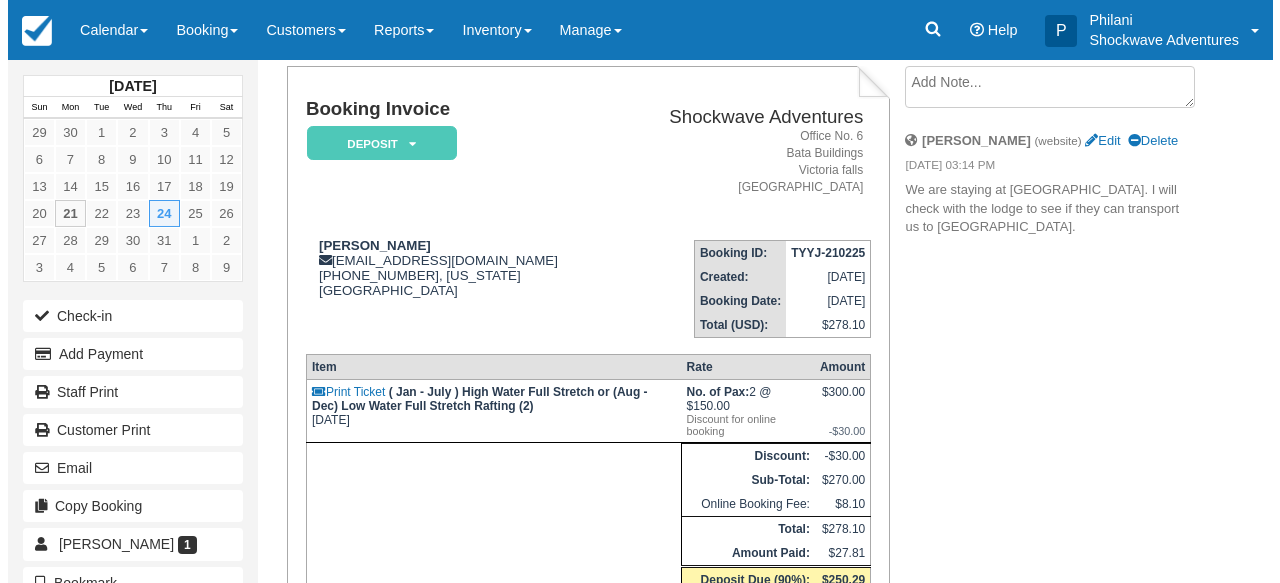 scroll, scrollTop: 76, scrollLeft: 0, axis: vertical 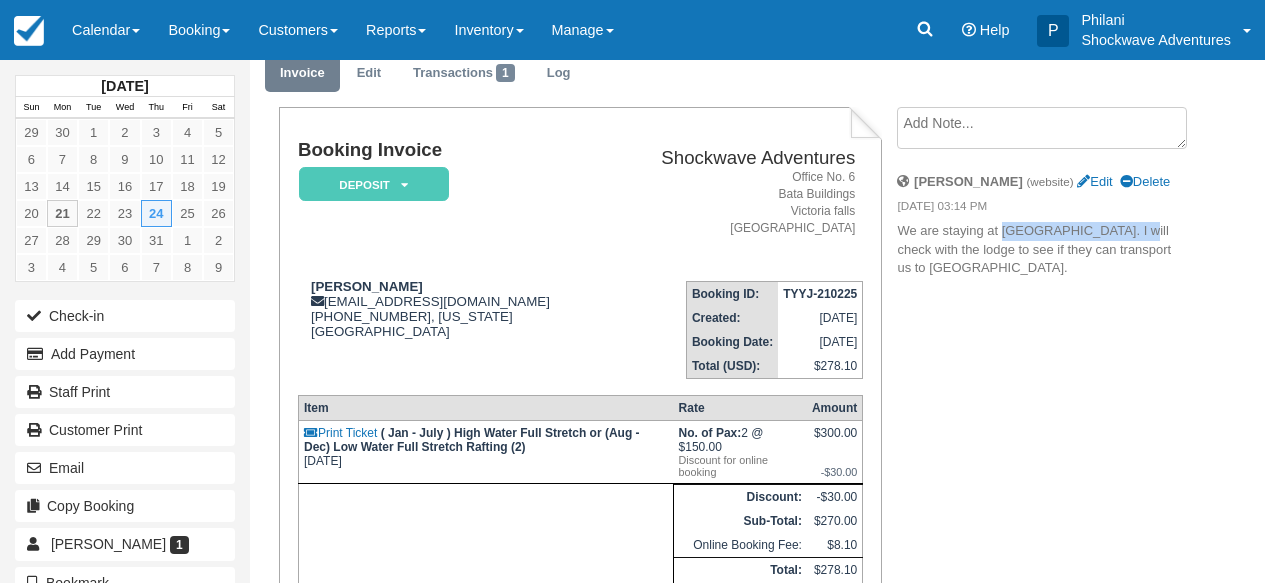 drag, startPoint x: 1140, startPoint y: 230, endPoint x: 1002, endPoint y: 228, distance: 138.0145 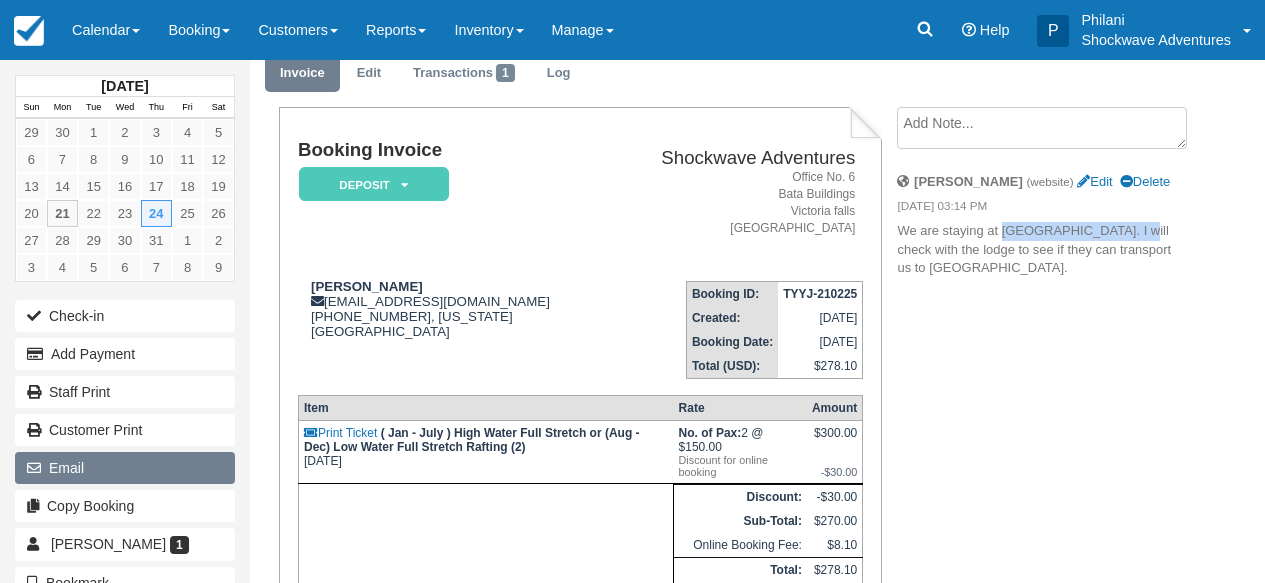 click on "Email" at bounding box center [125, 468] 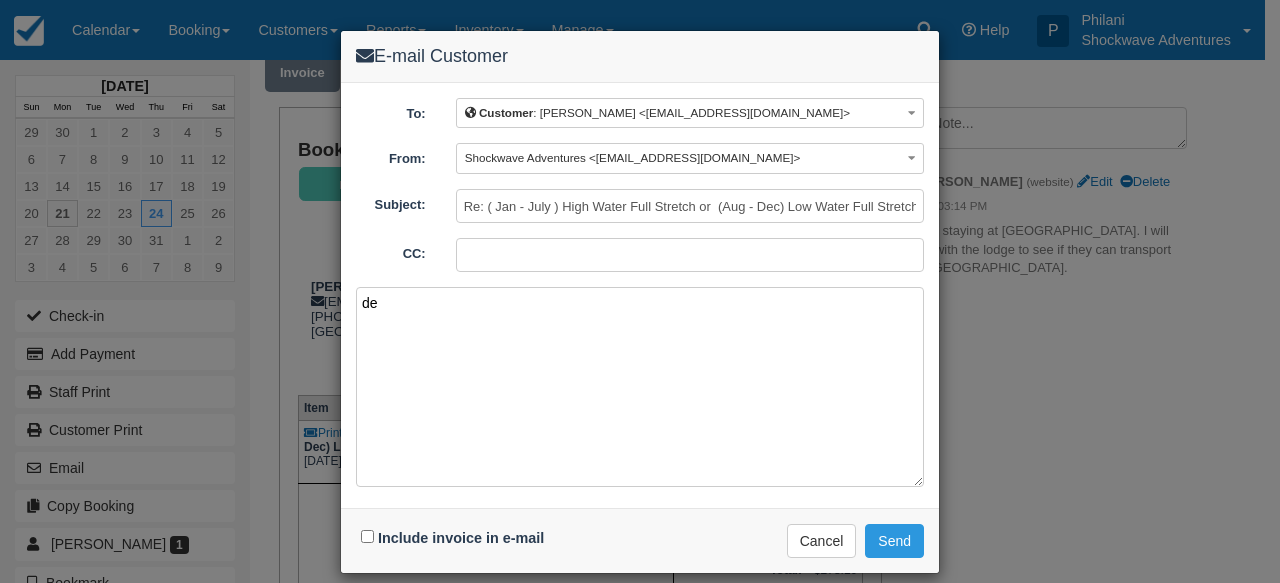 type on "d" 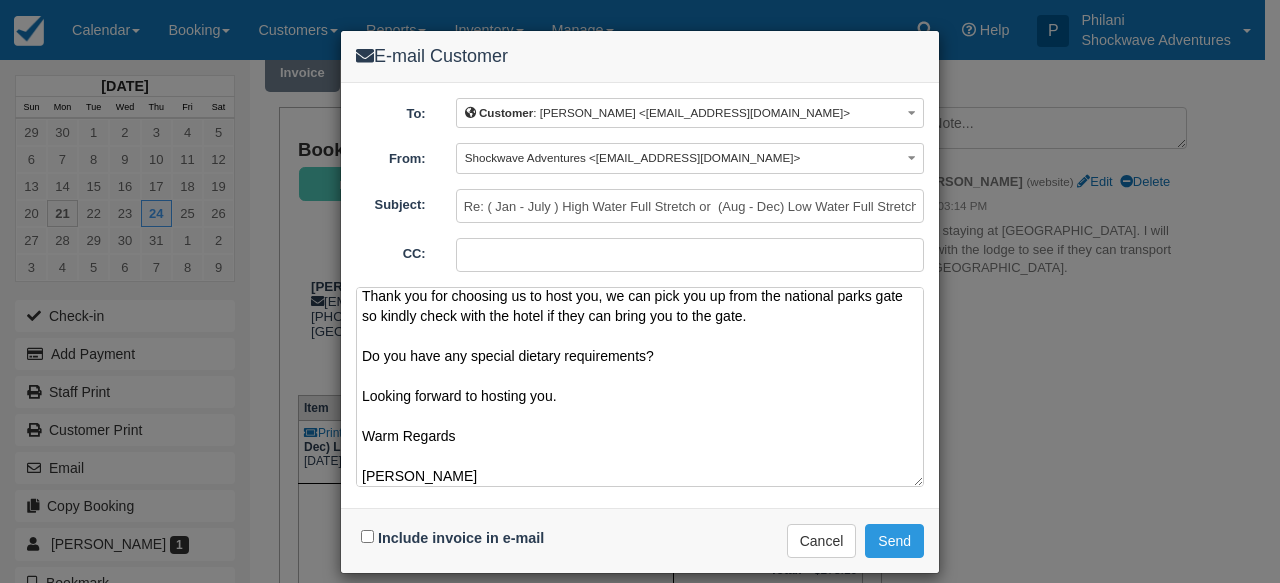 scroll, scrollTop: 47, scrollLeft: 0, axis: vertical 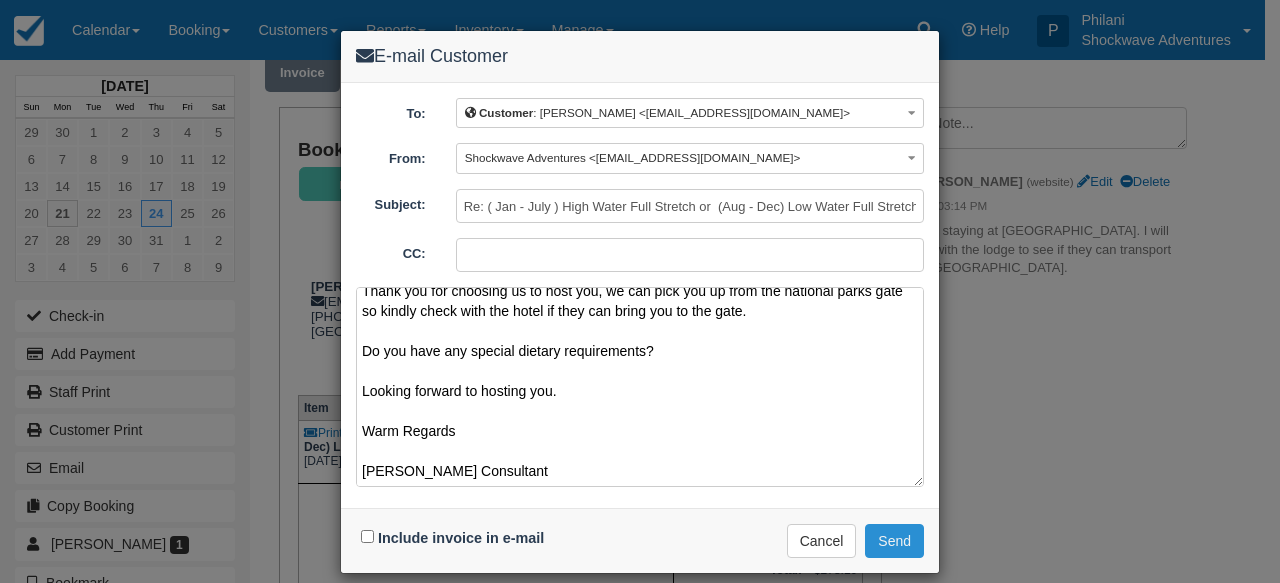 type on "Dear Krystal
Thank you for choosing us to host you, we can pick you up from the national parks gate so kindly check with the hotel if they can bring you to the gate.
Do you have any special dietary requirements?
Looking forward to hosting you.
Warm Regards
Jennifer
Sales Consultant" 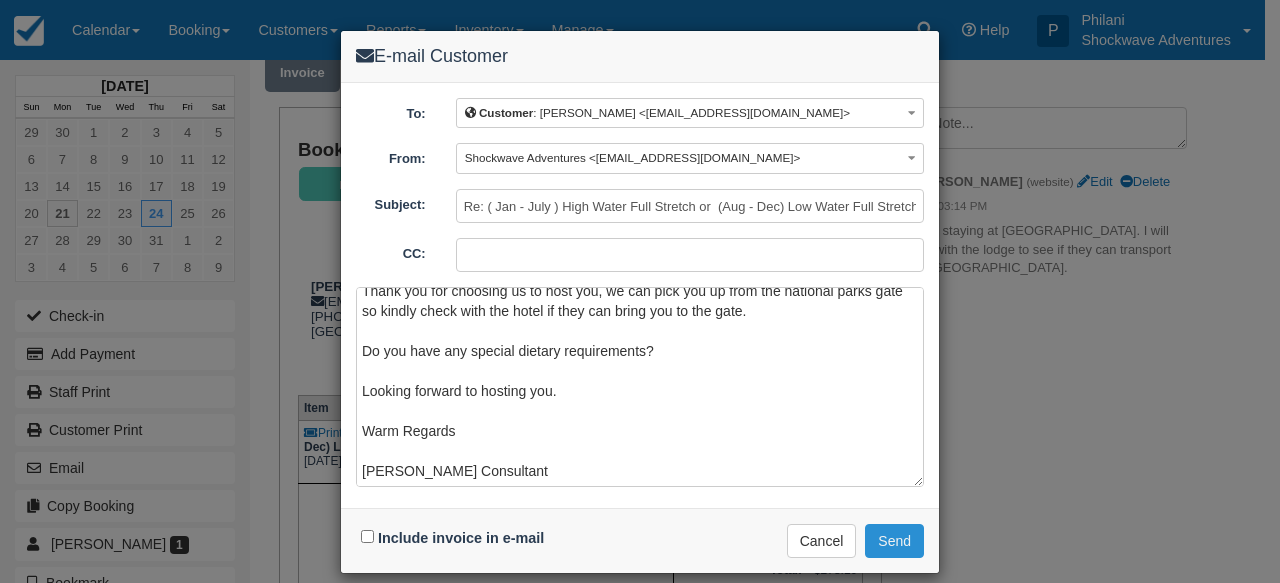 click on "Send" at bounding box center (894, 541) 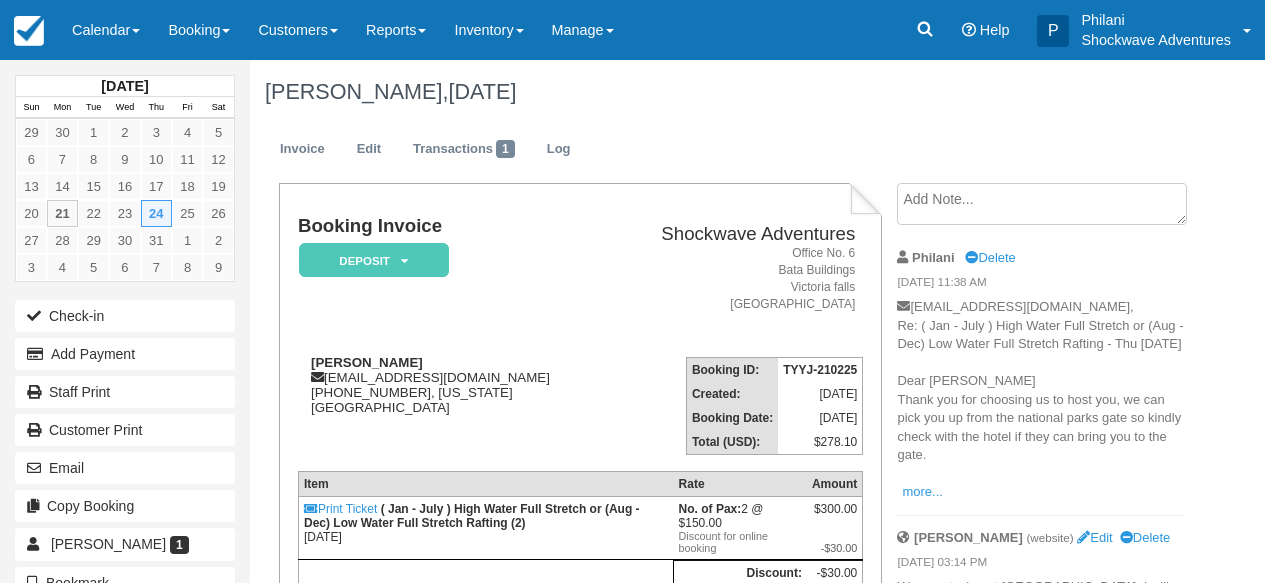 click on "Calendar" at bounding box center [106, 30] 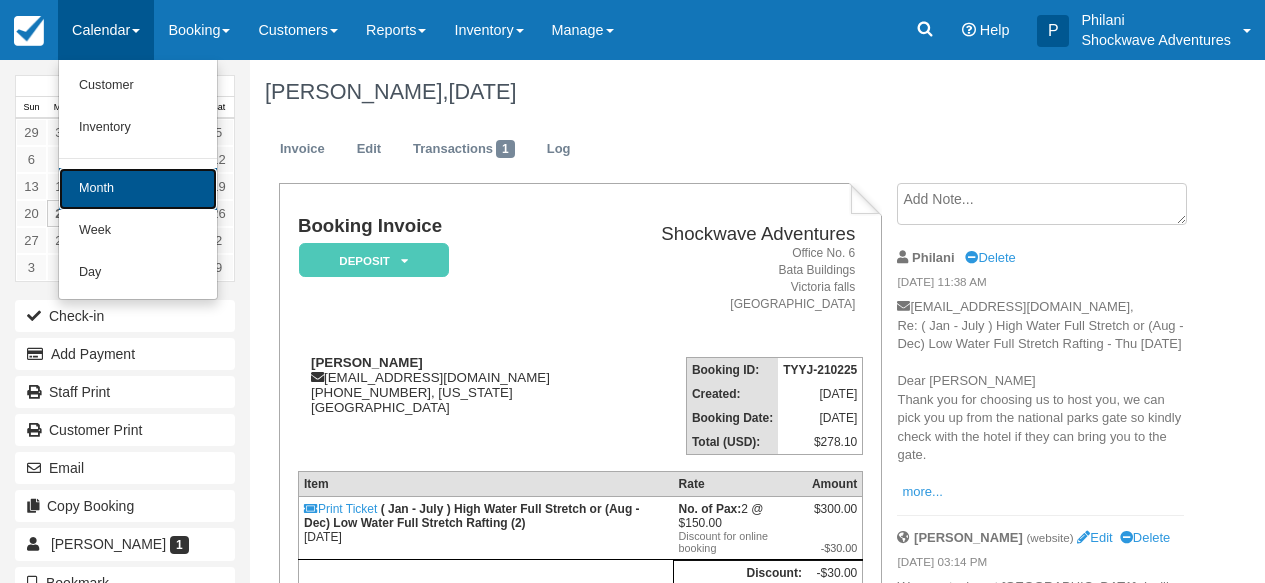 click on "Month" at bounding box center (138, 189) 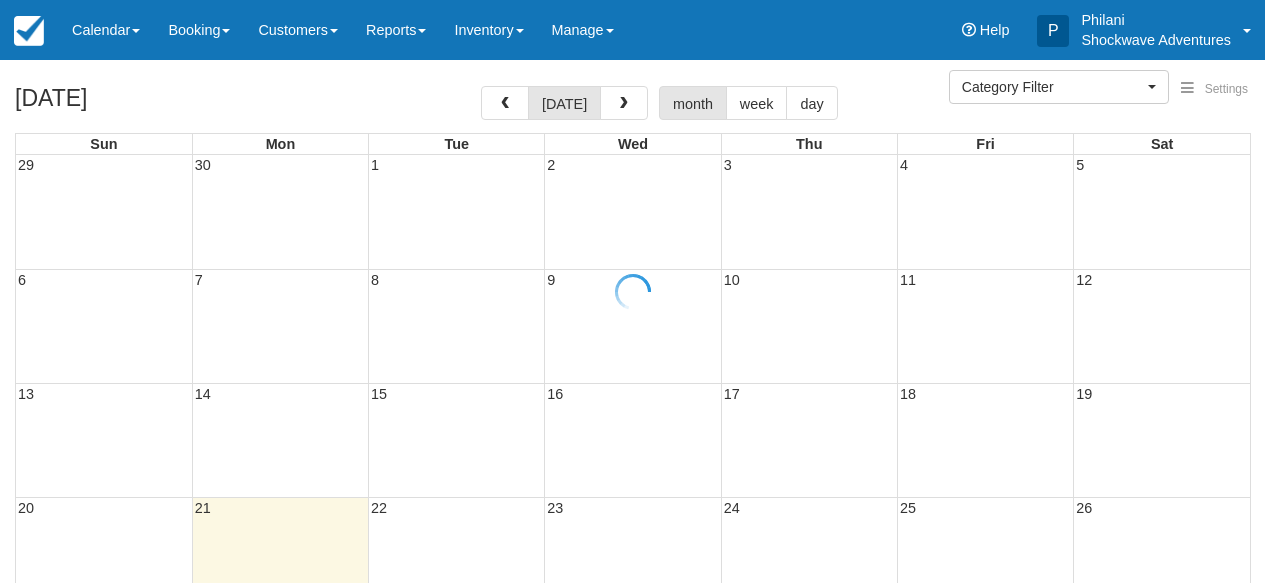 select 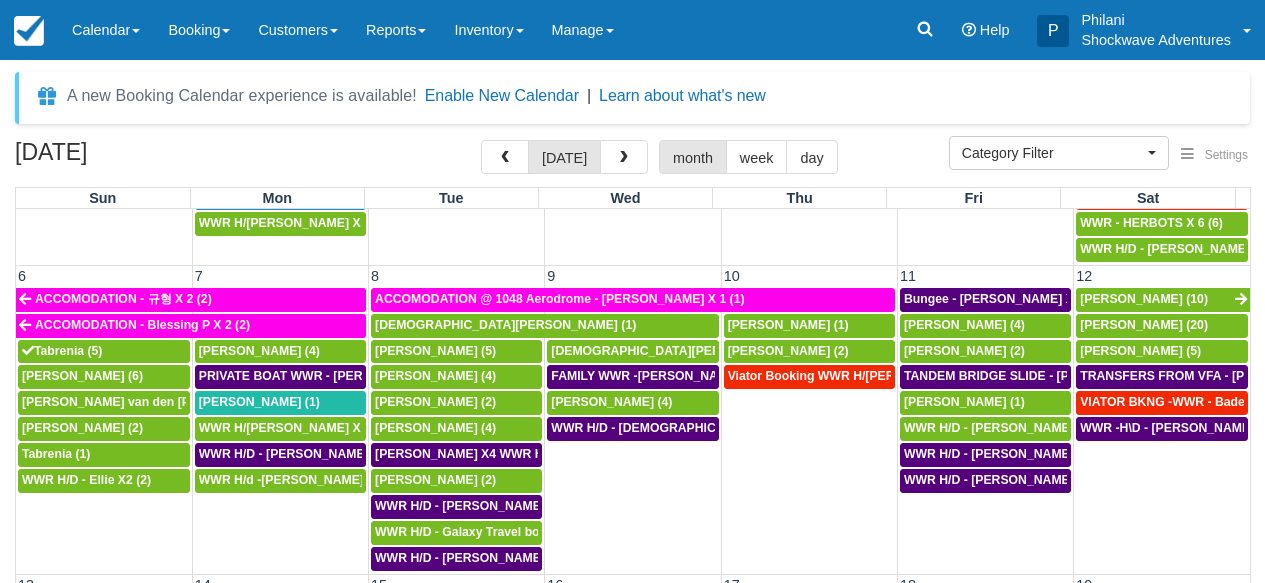 scroll, scrollTop: 162, scrollLeft: 0, axis: vertical 